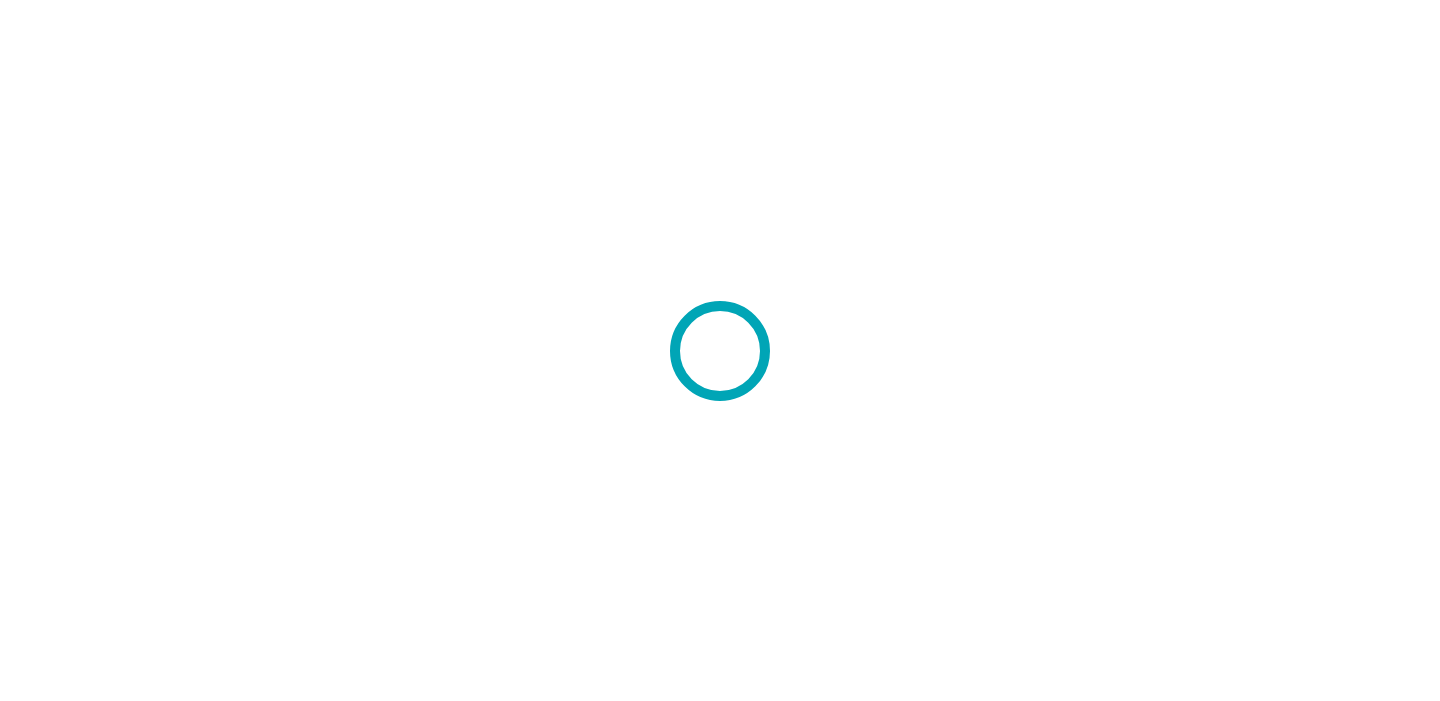 scroll, scrollTop: 0, scrollLeft: 0, axis: both 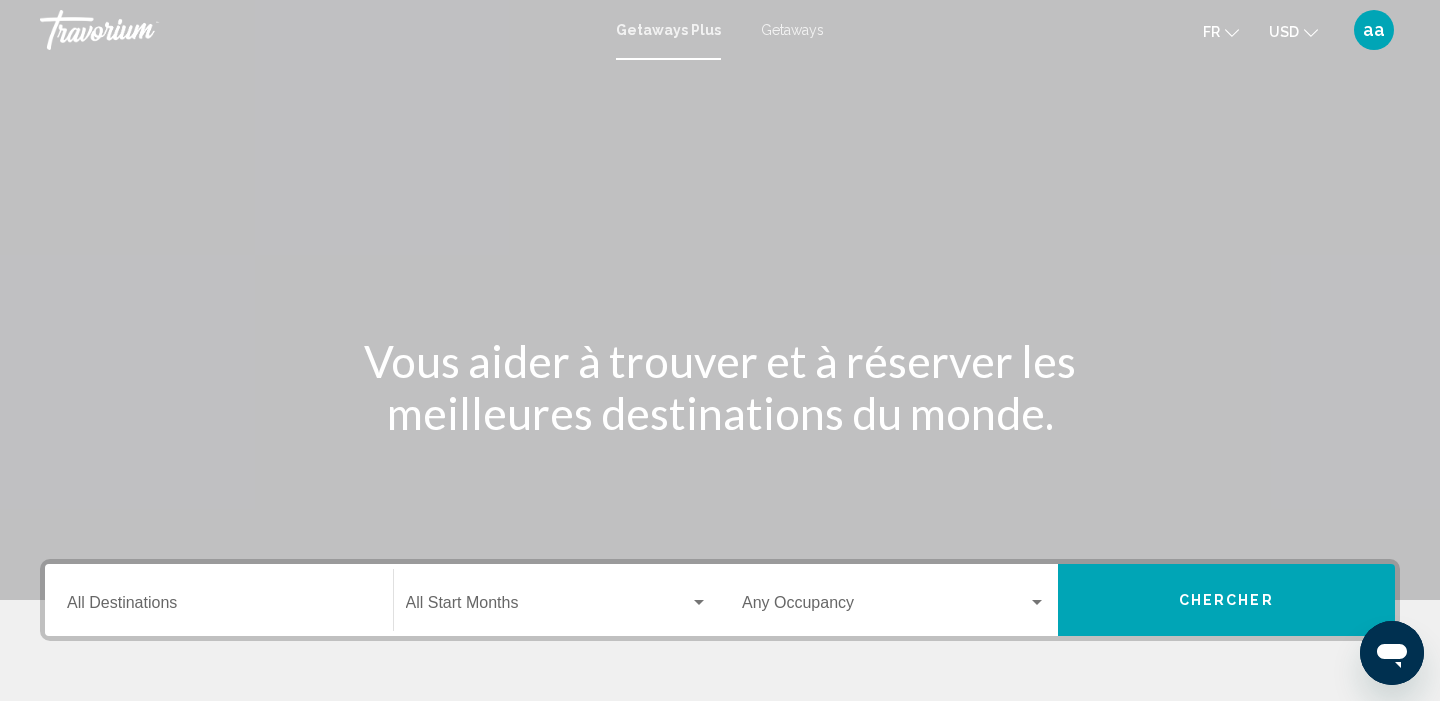 click on "Getaways" at bounding box center [792, 30] 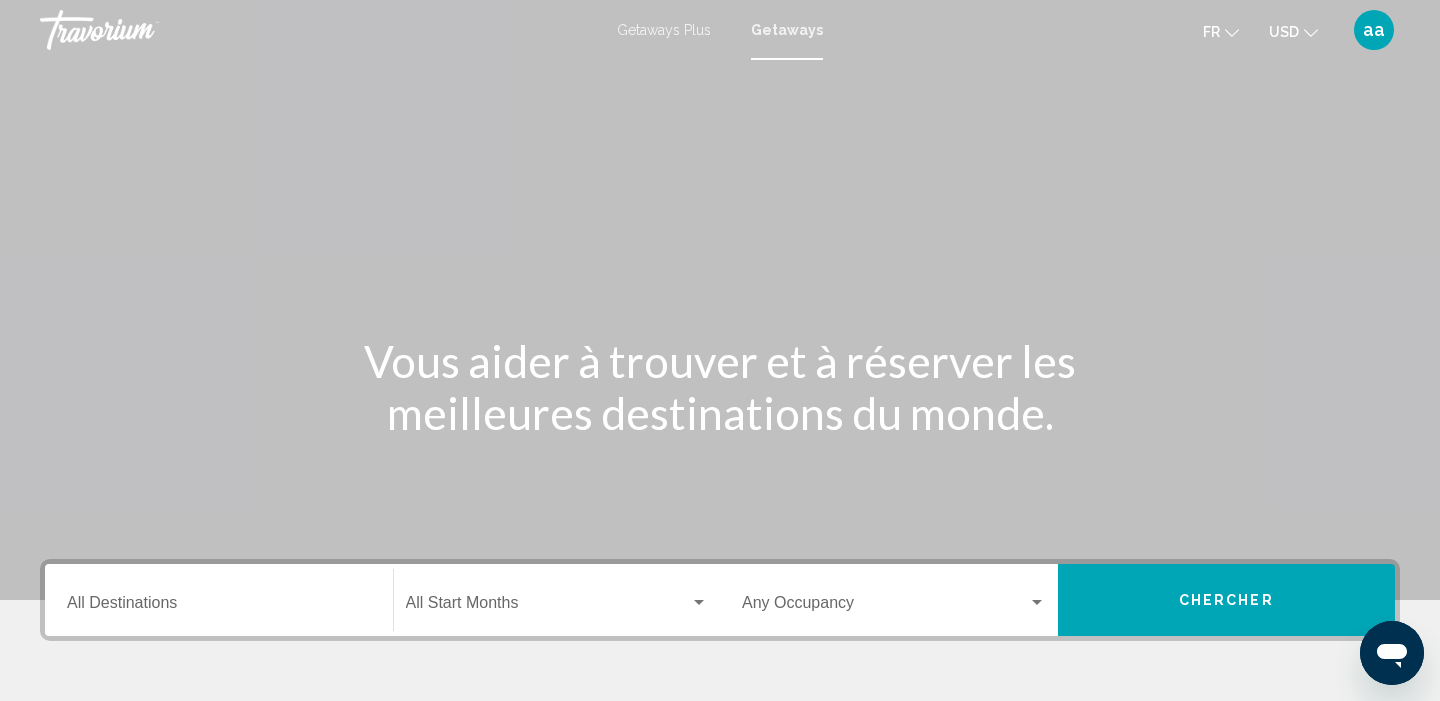 click on "Destination All Destinations" at bounding box center [219, 600] 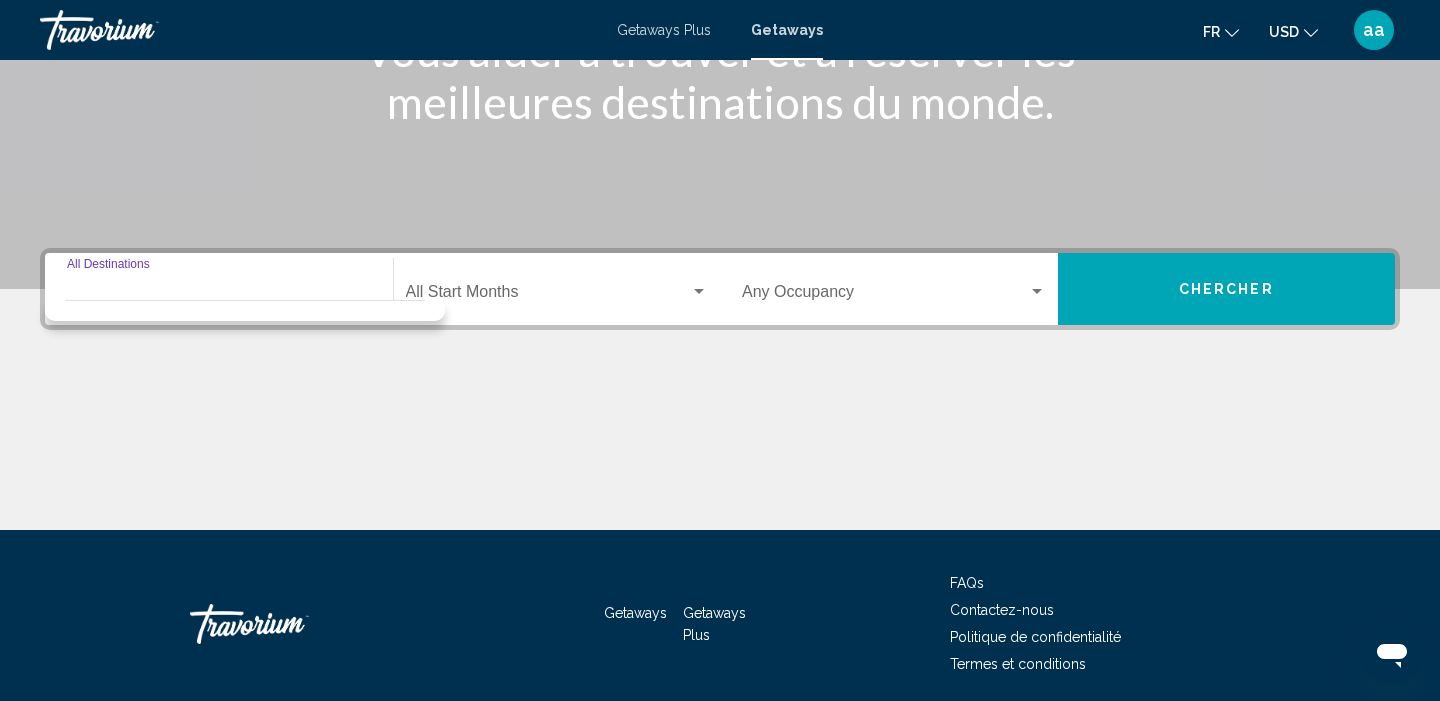 scroll, scrollTop: 385, scrollLeft: 0, axis: vertical 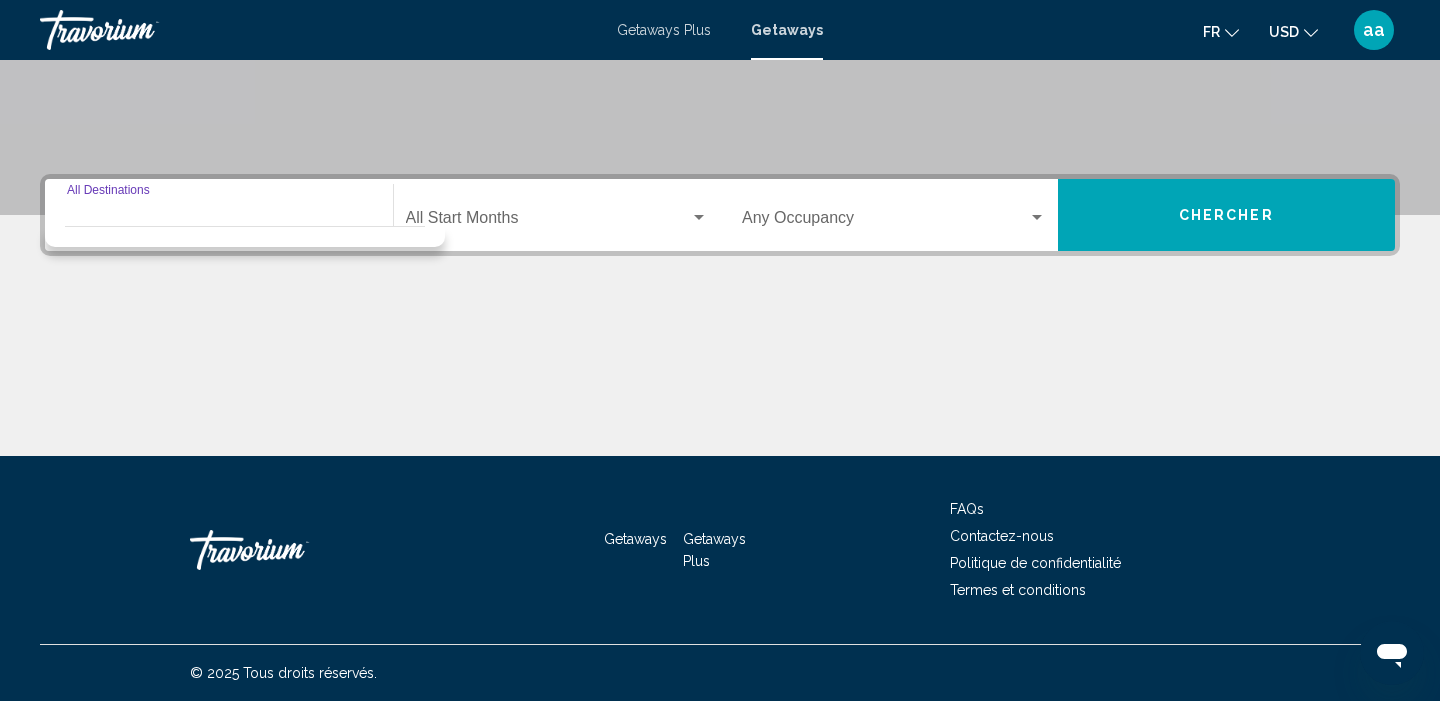 click on "Destination All Destinations" at bounding box center [219, 222] 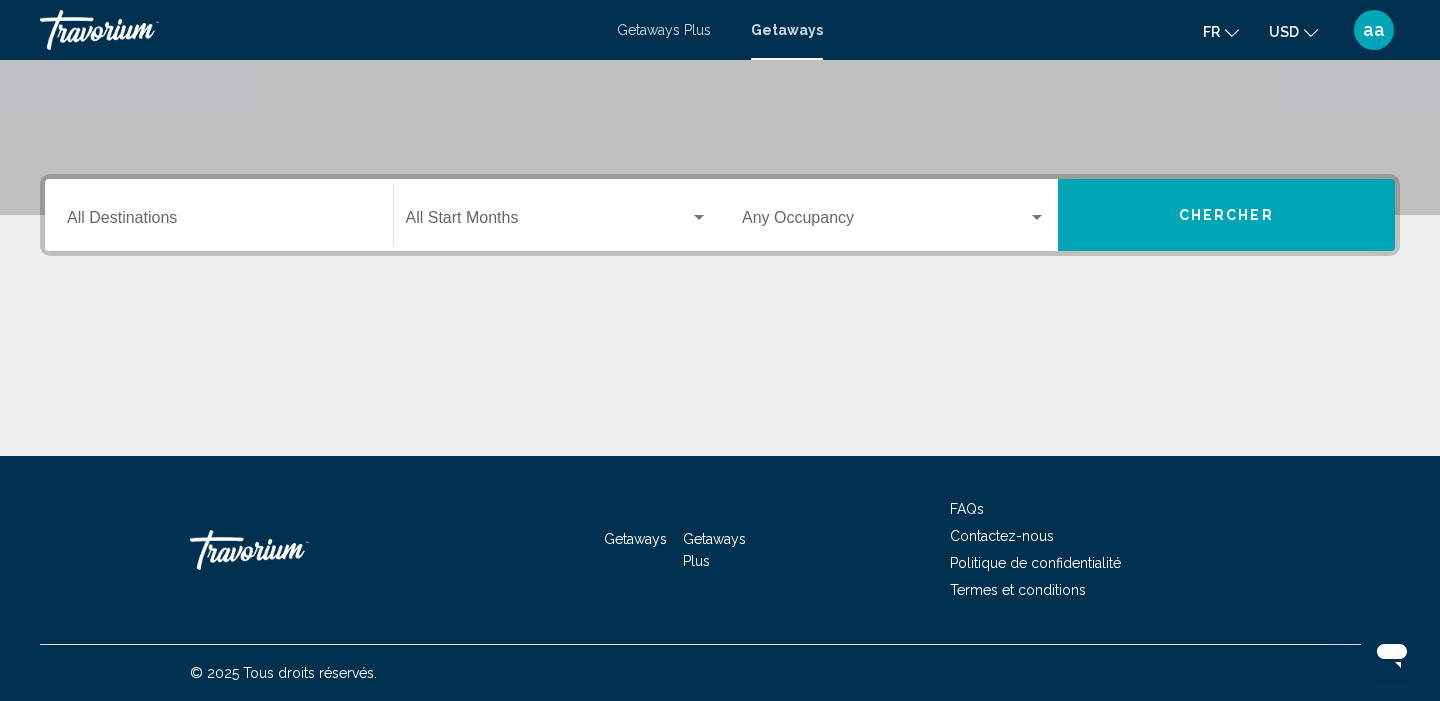 click on "Destination All Destinations" at bounding box center (219, 215) 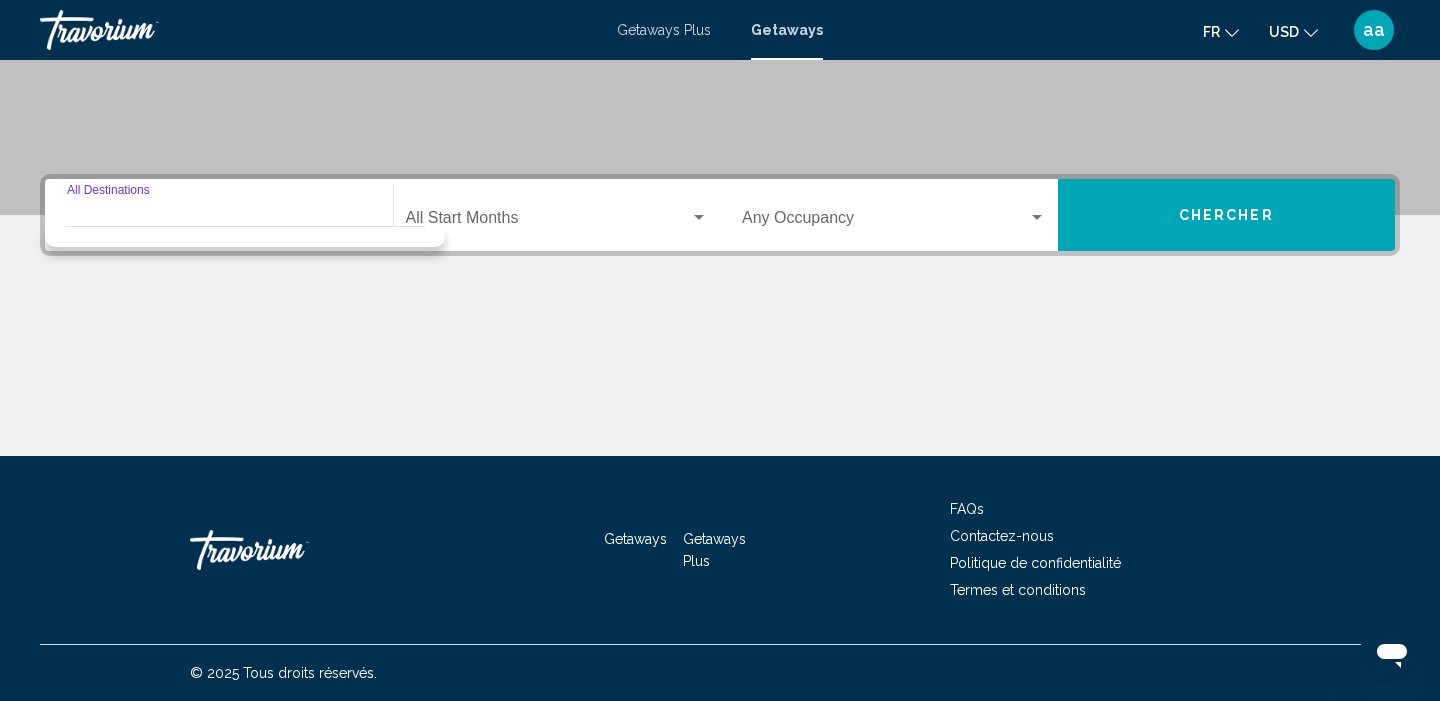 click at bounding box center [548, 222] 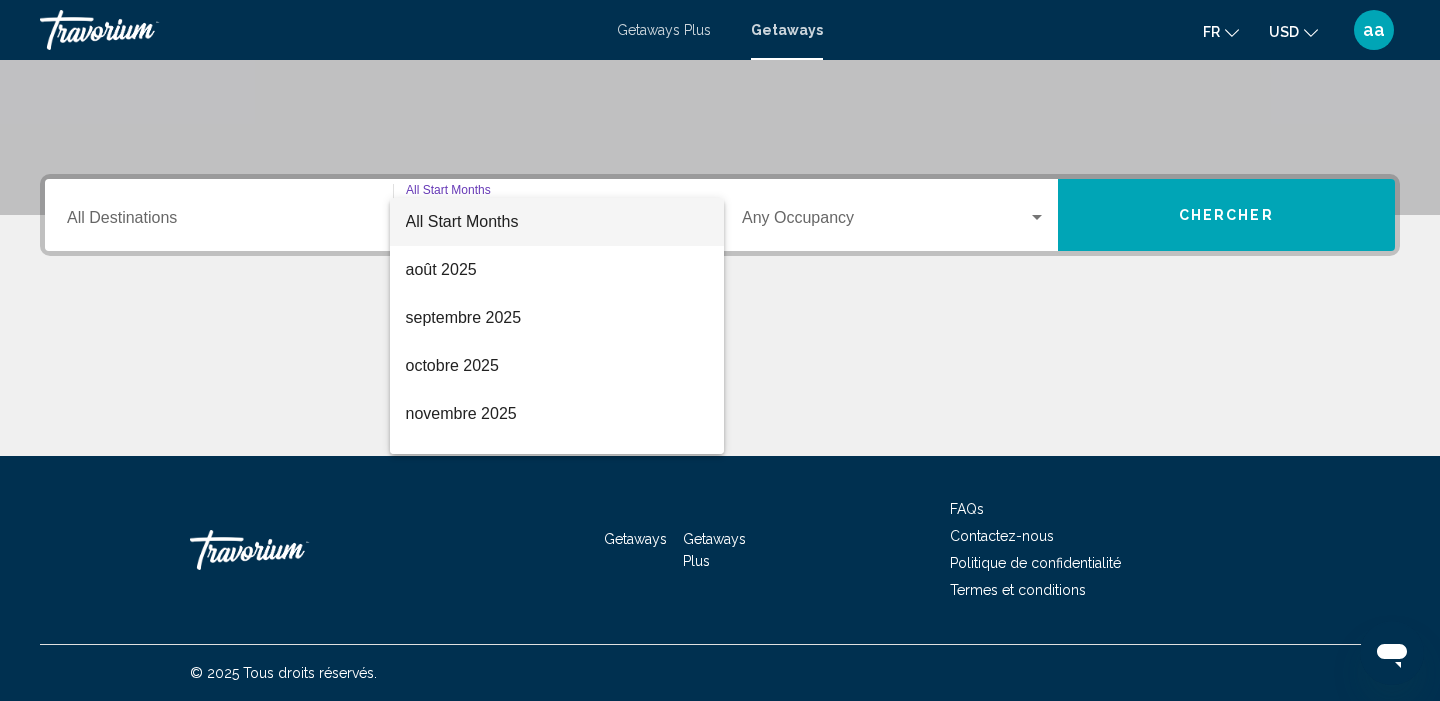 click at bounding box center (720, 350) 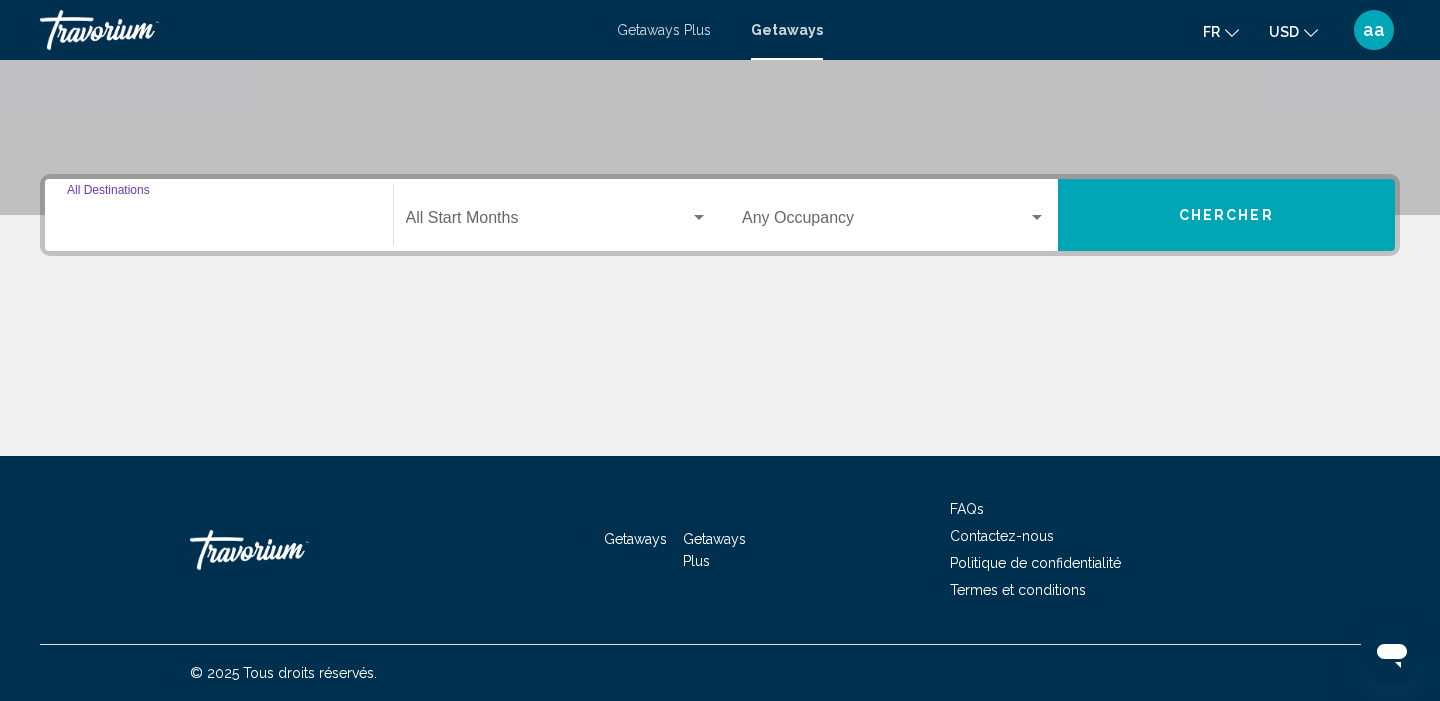 click on "Destination All Destinations" at bounding box center (219, 222) 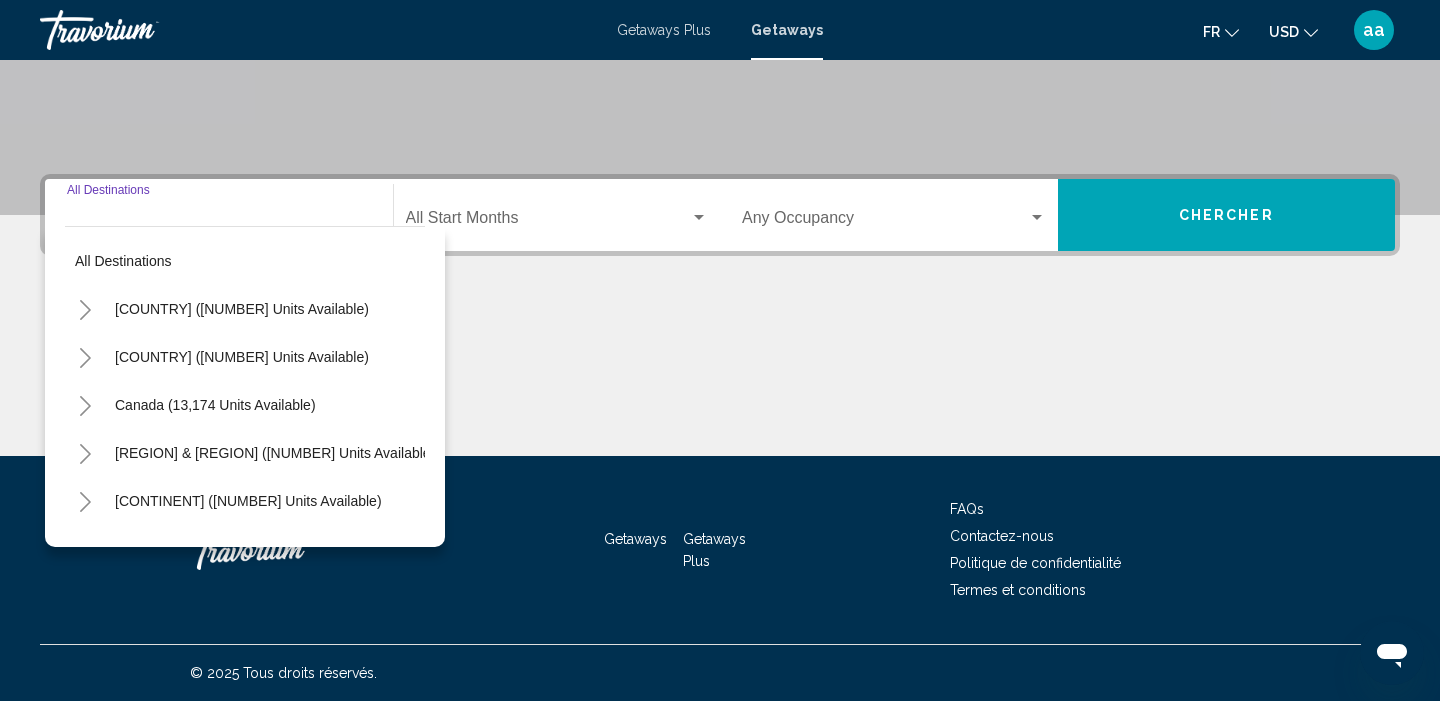 click 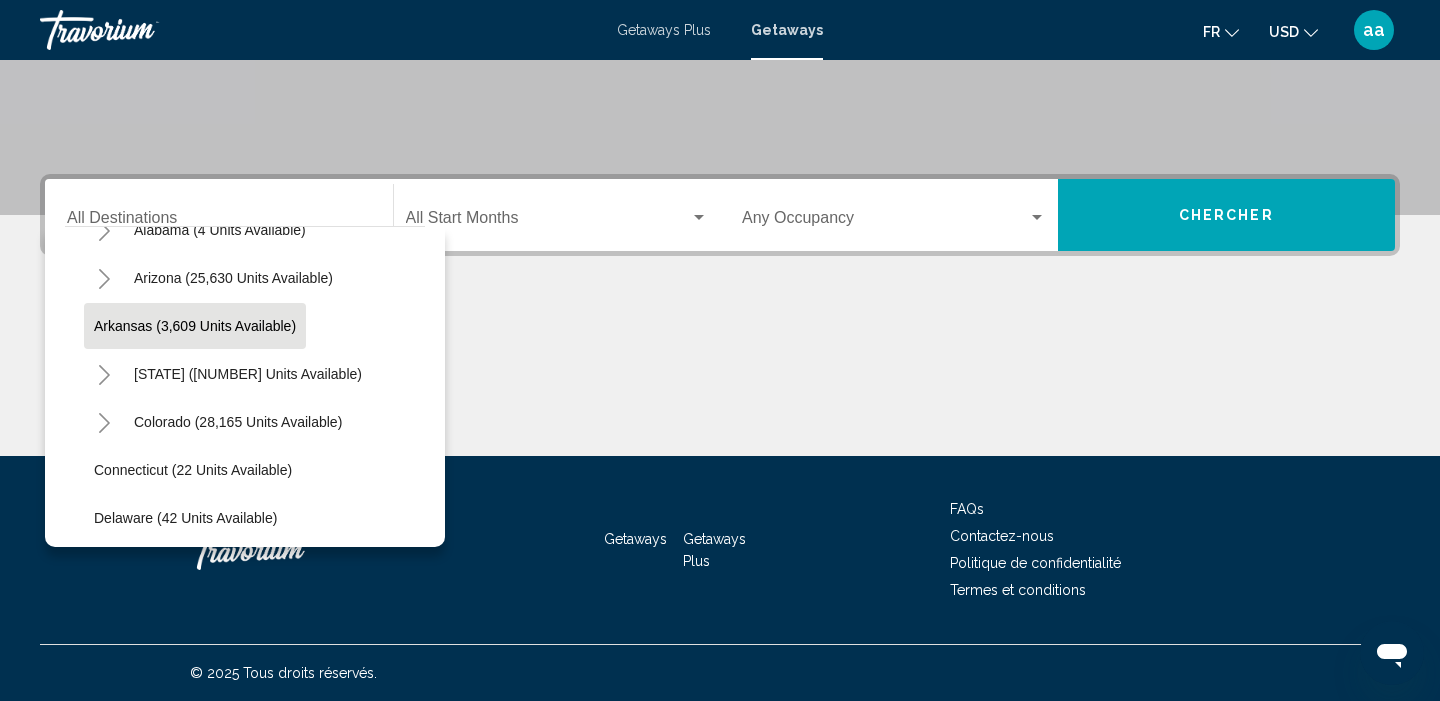 scroll, scrollTop: 129, scrollLeft: 1, axis: both 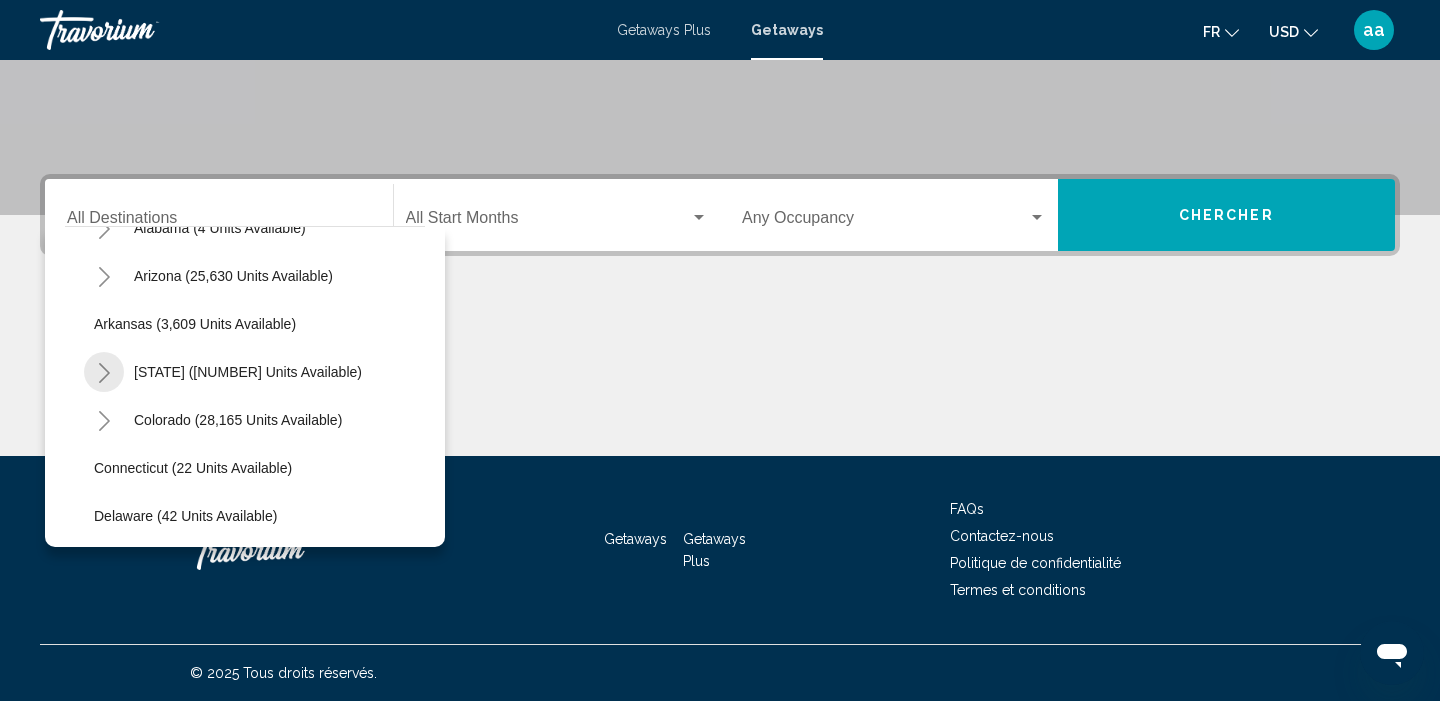 click 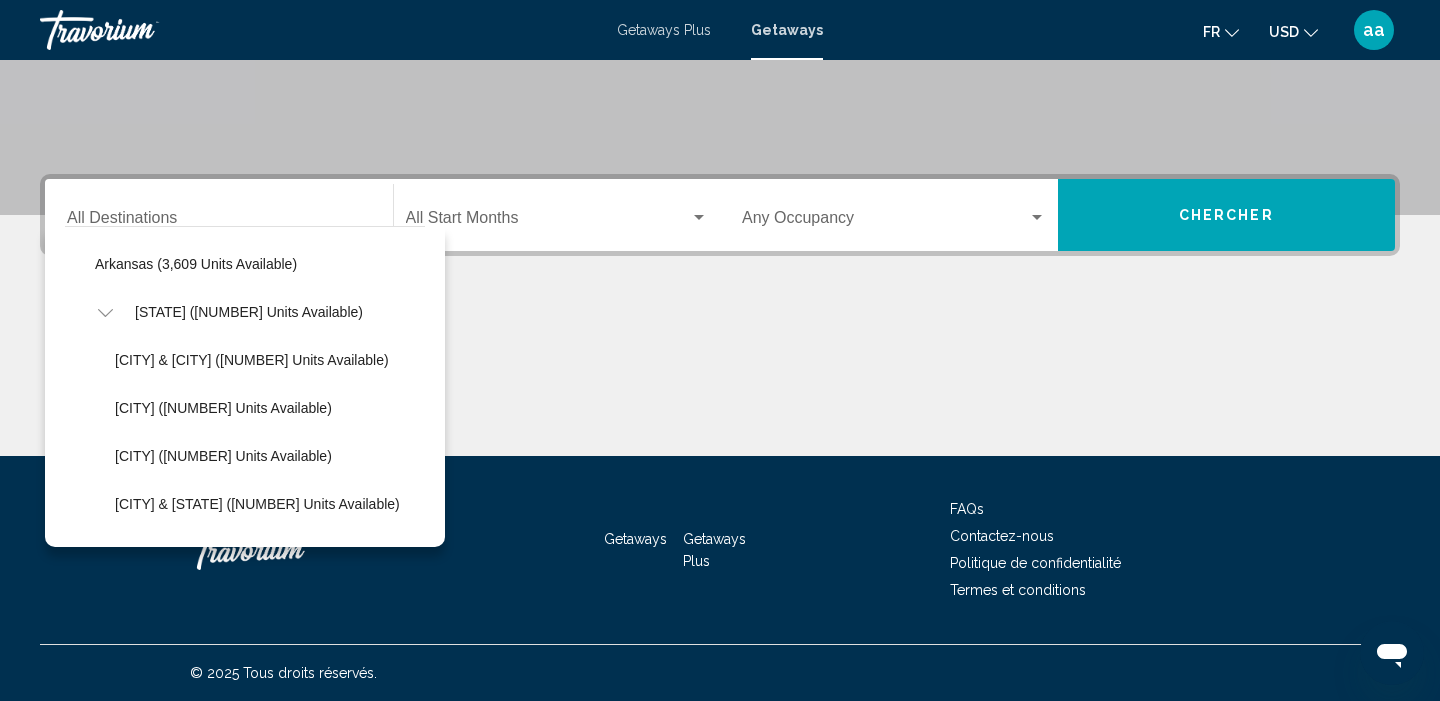 scroll, scrollTop: 183, scrollLeft: 0, axis: vertical 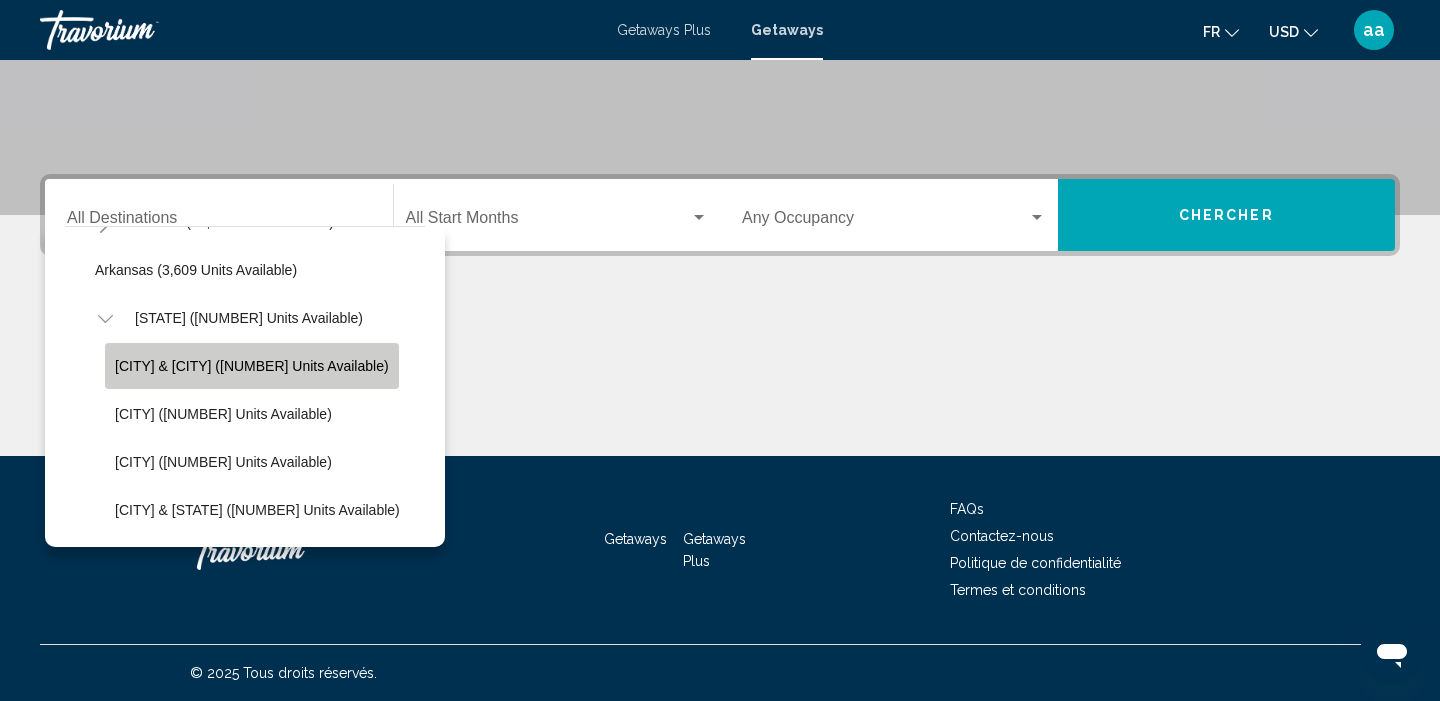 click on "[CITY] & [CITY] ([NUMBER] units available)" 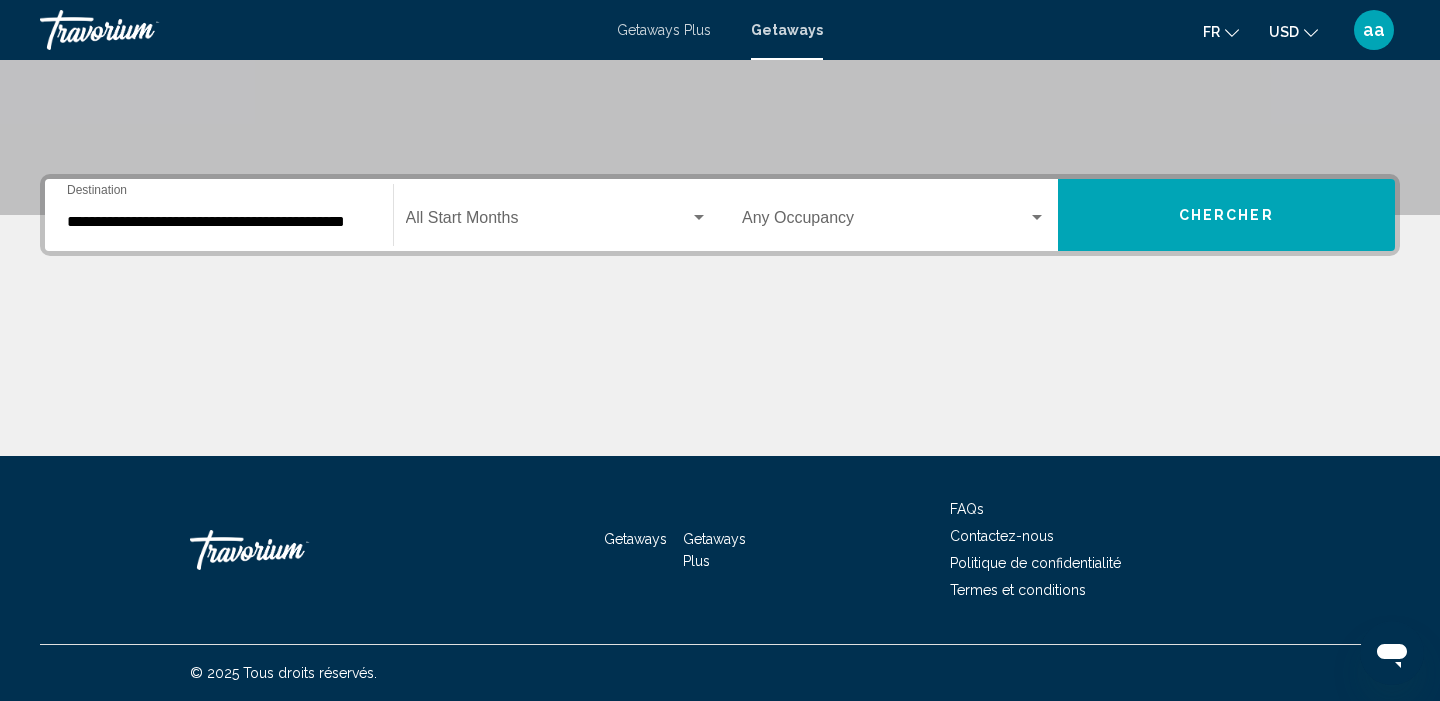 click on "Start Month All Start Months" 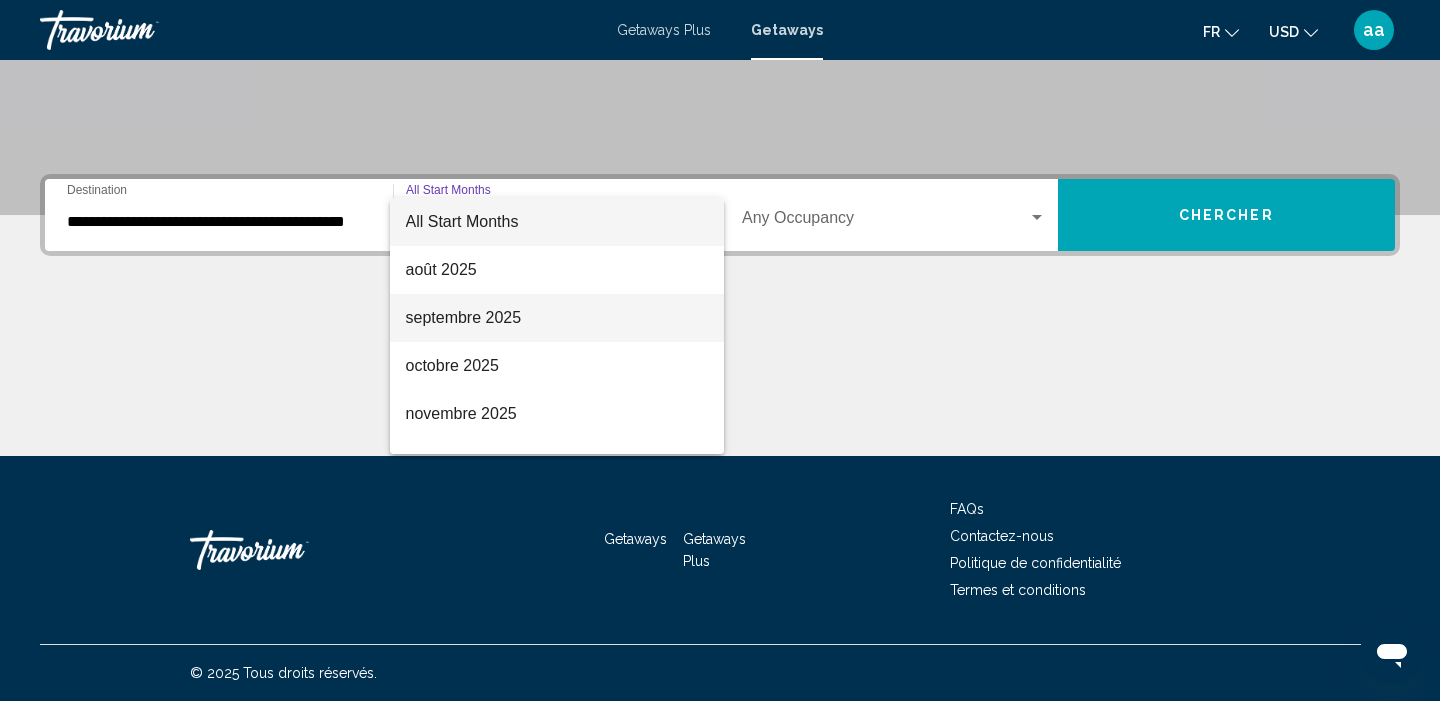click on "septembre 2025" at bounding box center [557, 318] 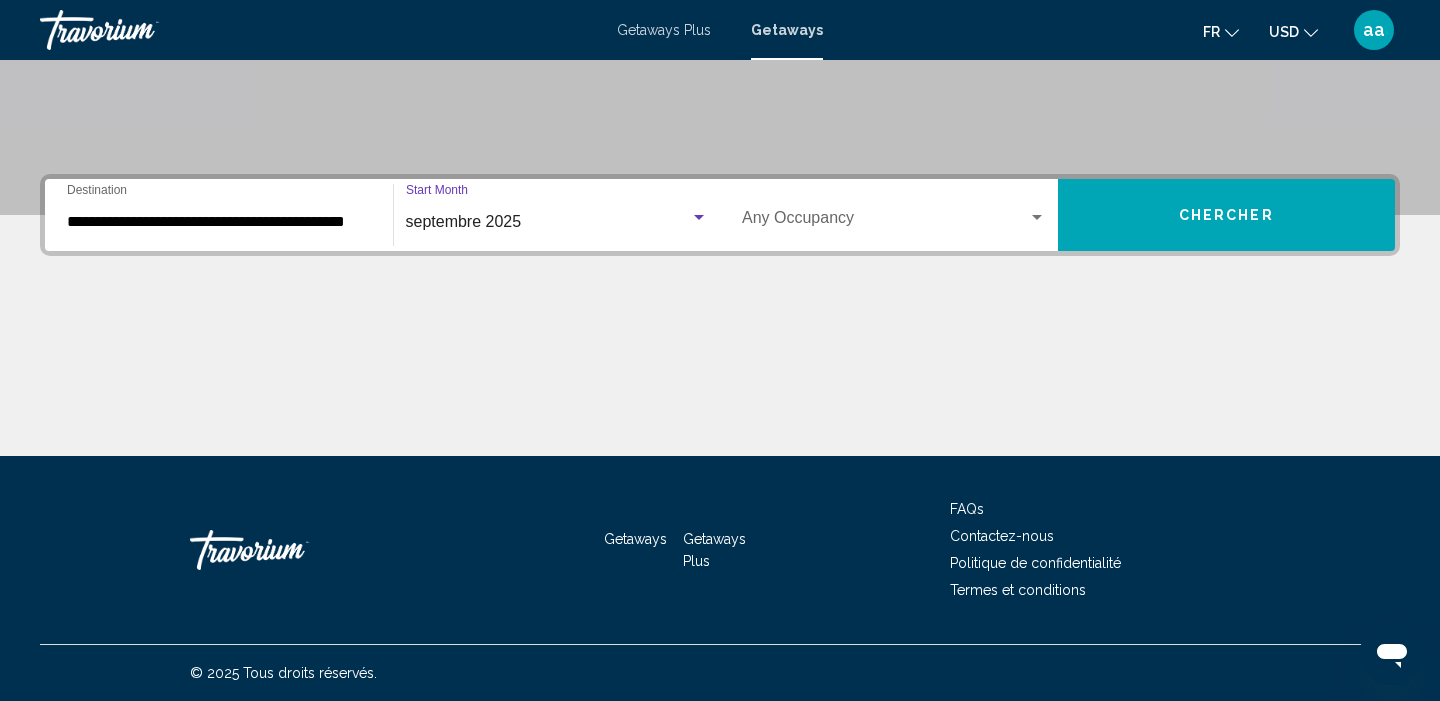 click on "Occupancy Any Occupancy" at bounding box center (894, 215) 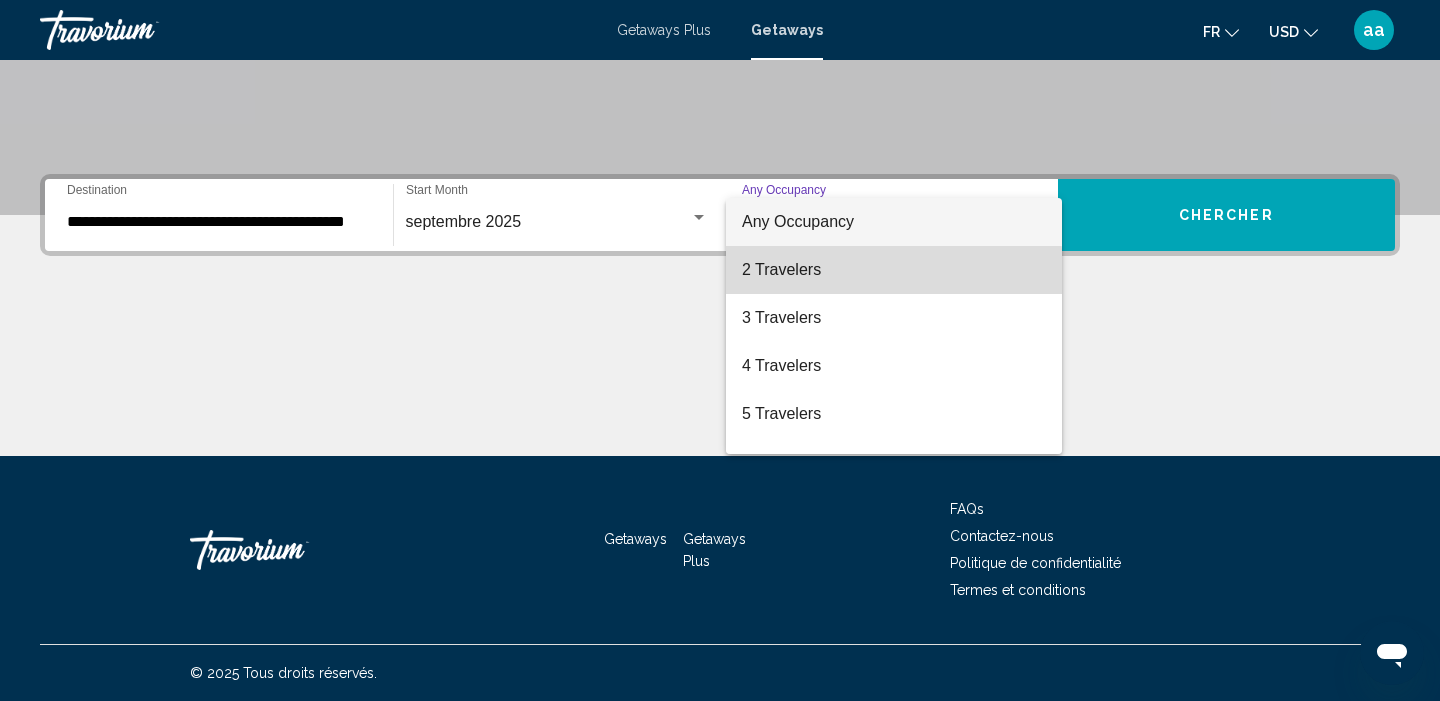 click on "2 Travelers" at bounding box center [894, 270] 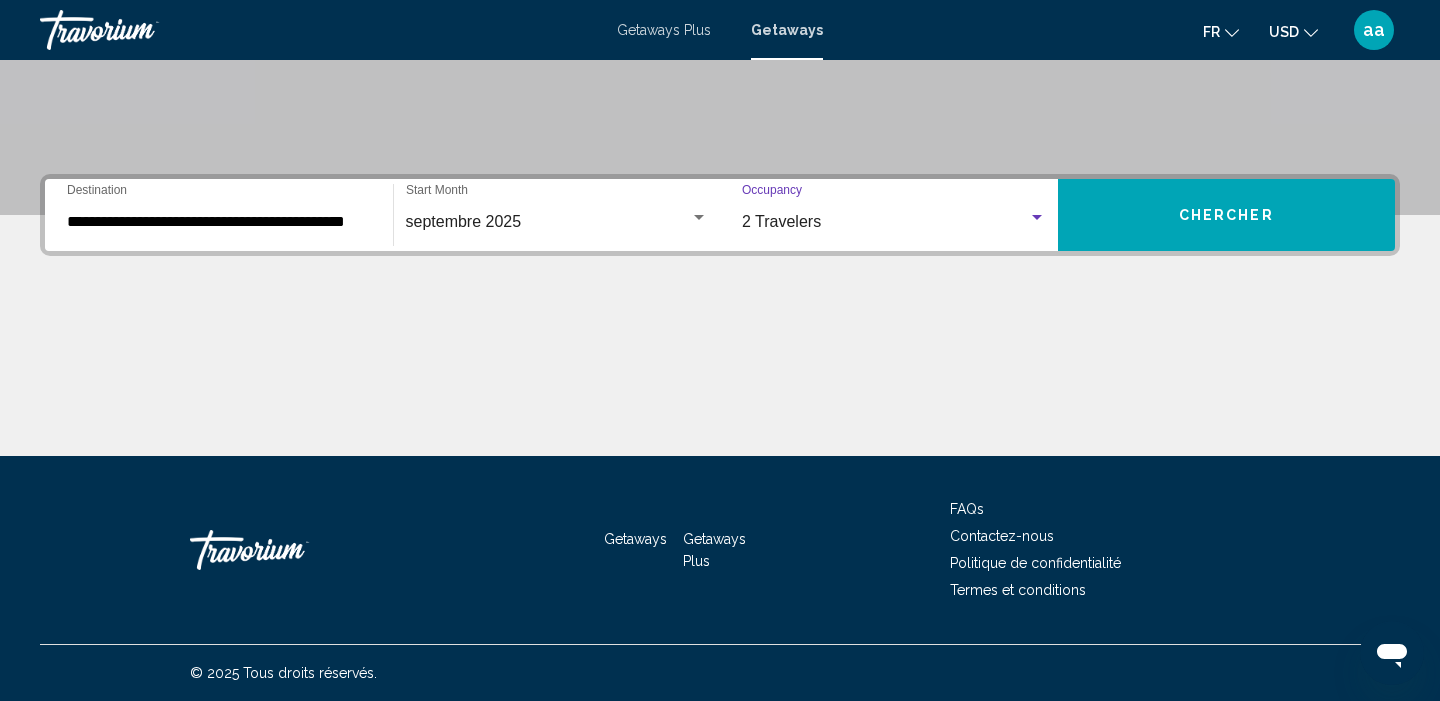 click on "Chercher" at bounding box center (1227, 215) 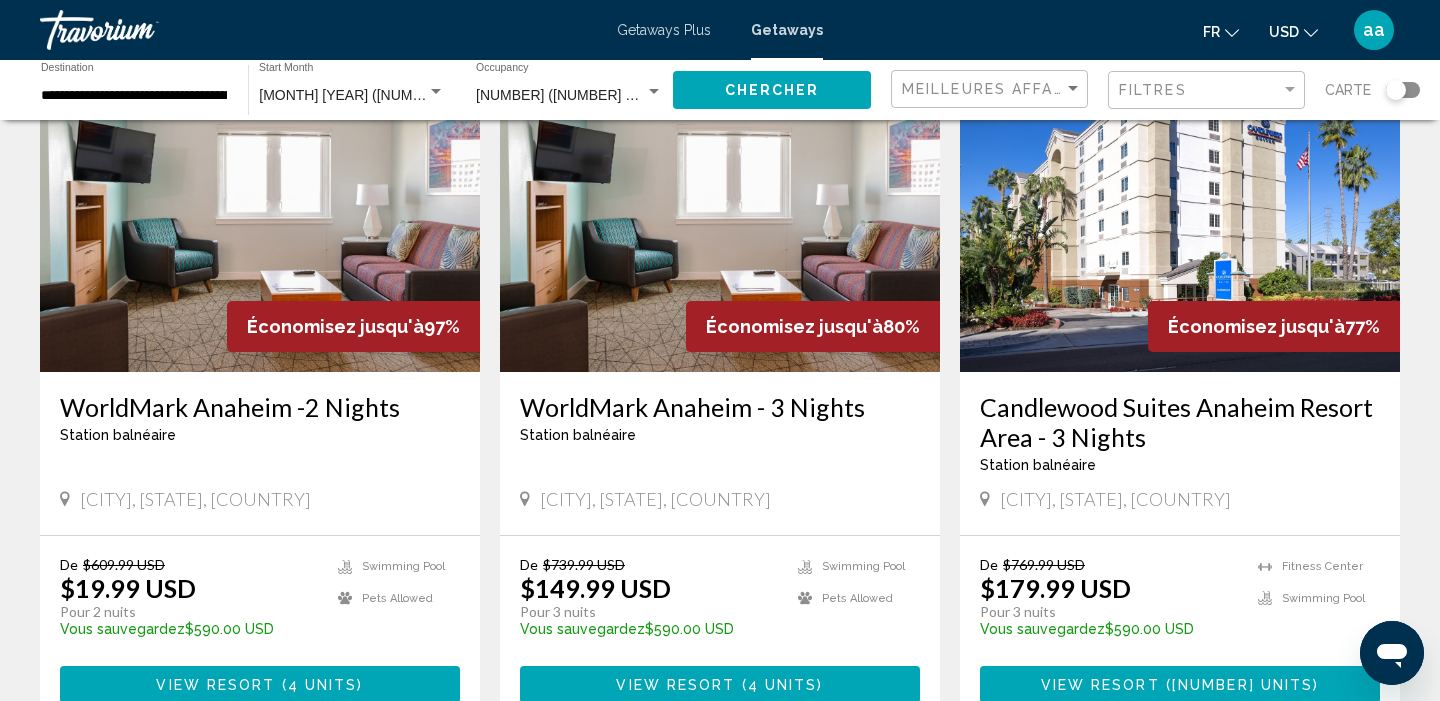 scroll, scrollTop: 158, scrollLeft: 0, axis: vertical 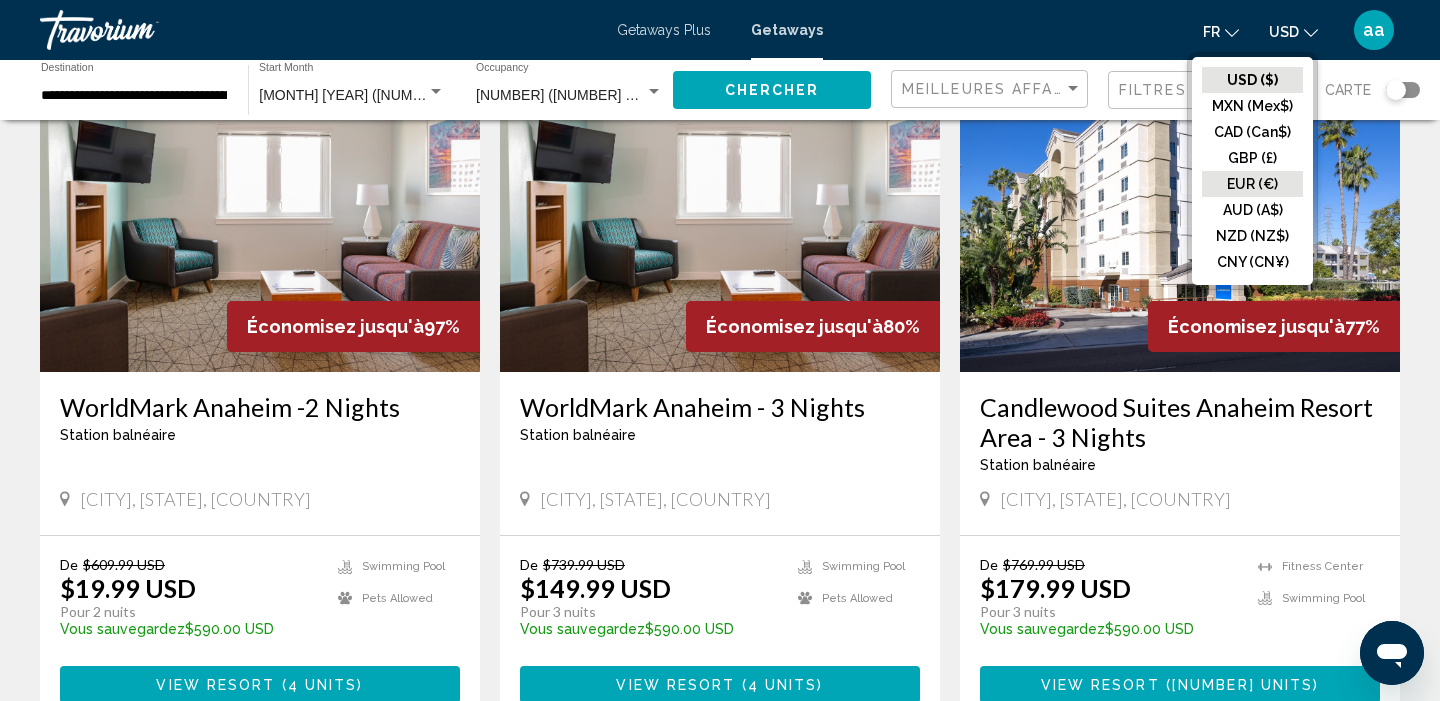 click on "EUR (€)" 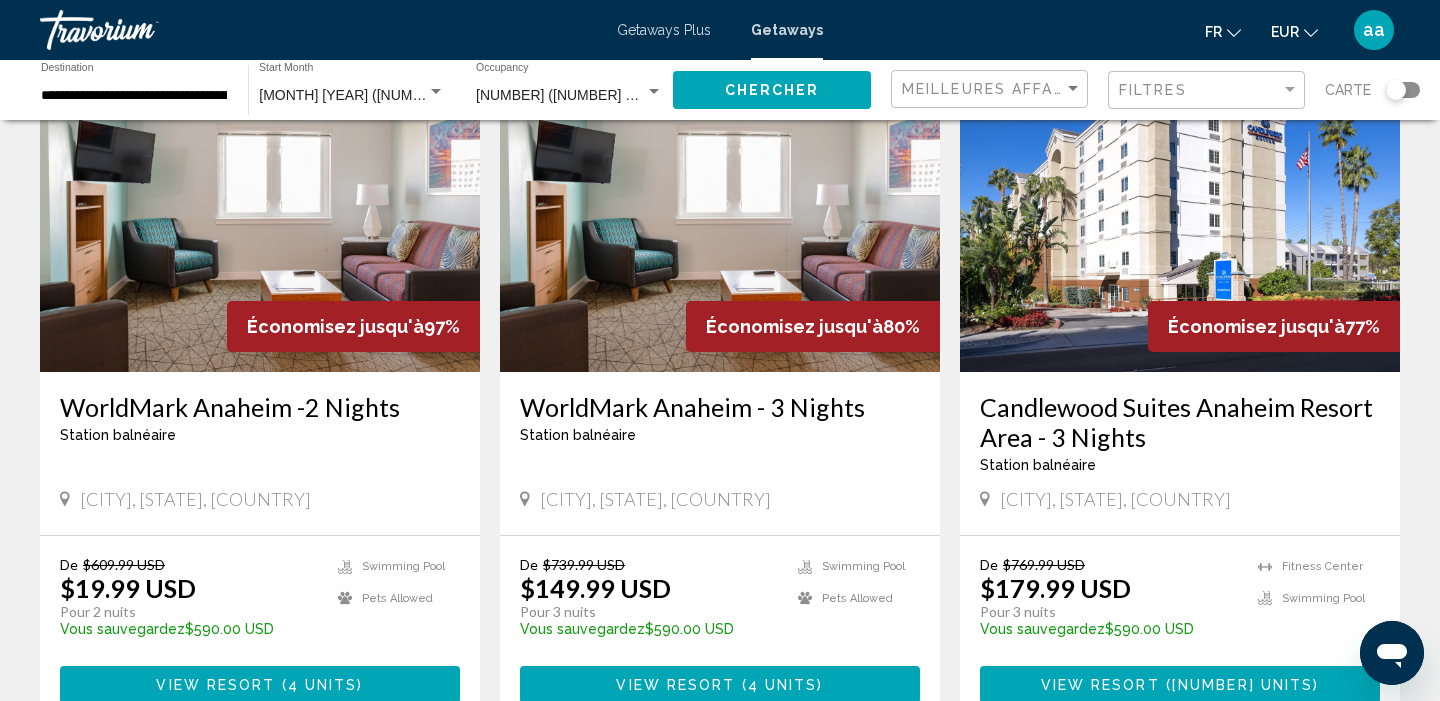 click on "Chercher" 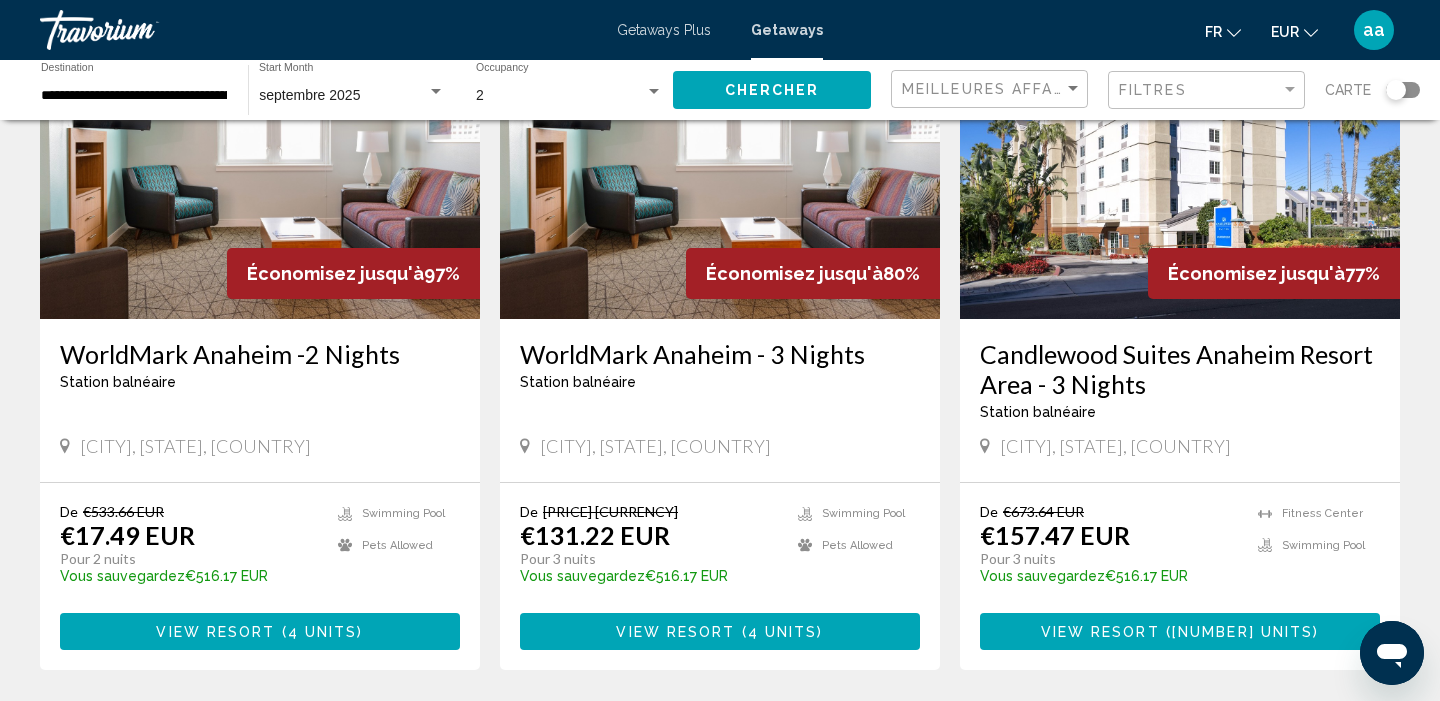 scroll, scrollTop: 205, scrollLeft: 0, axis: vertical 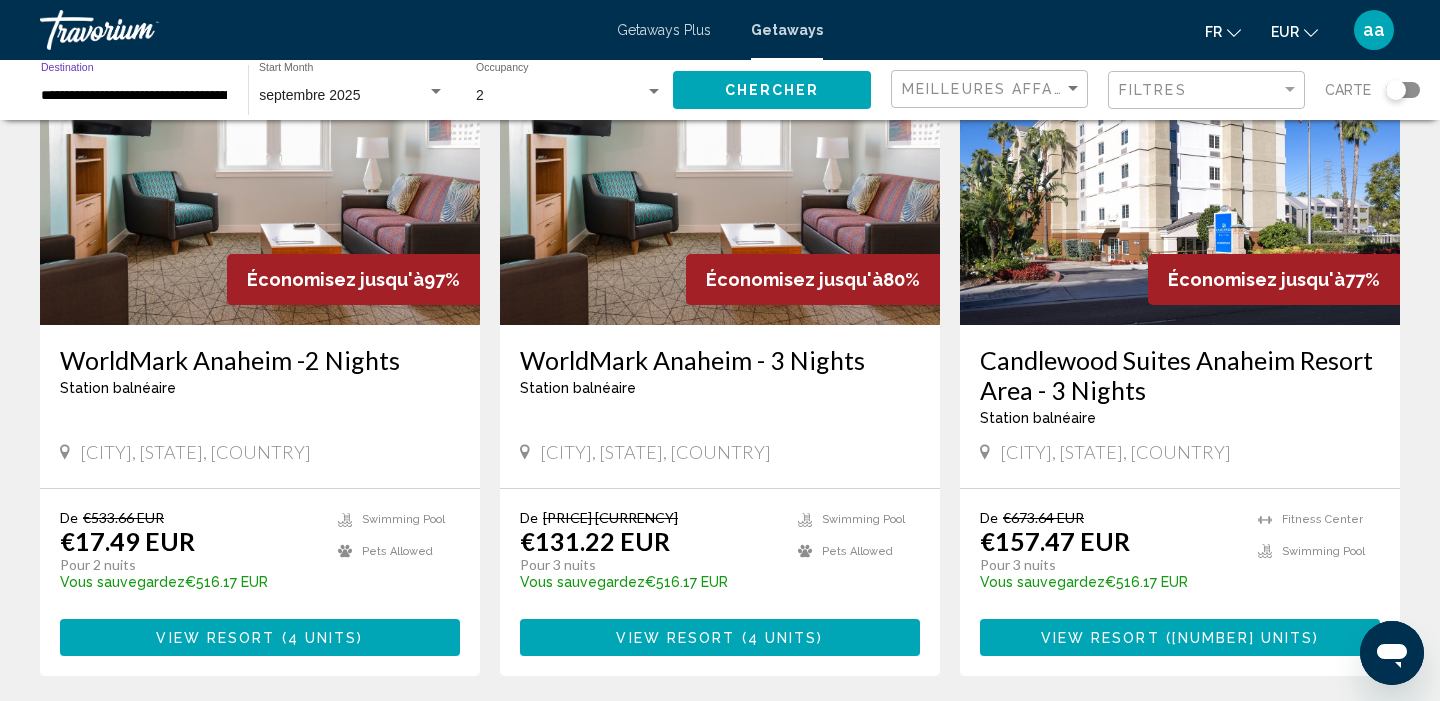 click on "**********" at bounding box center [134, 96] 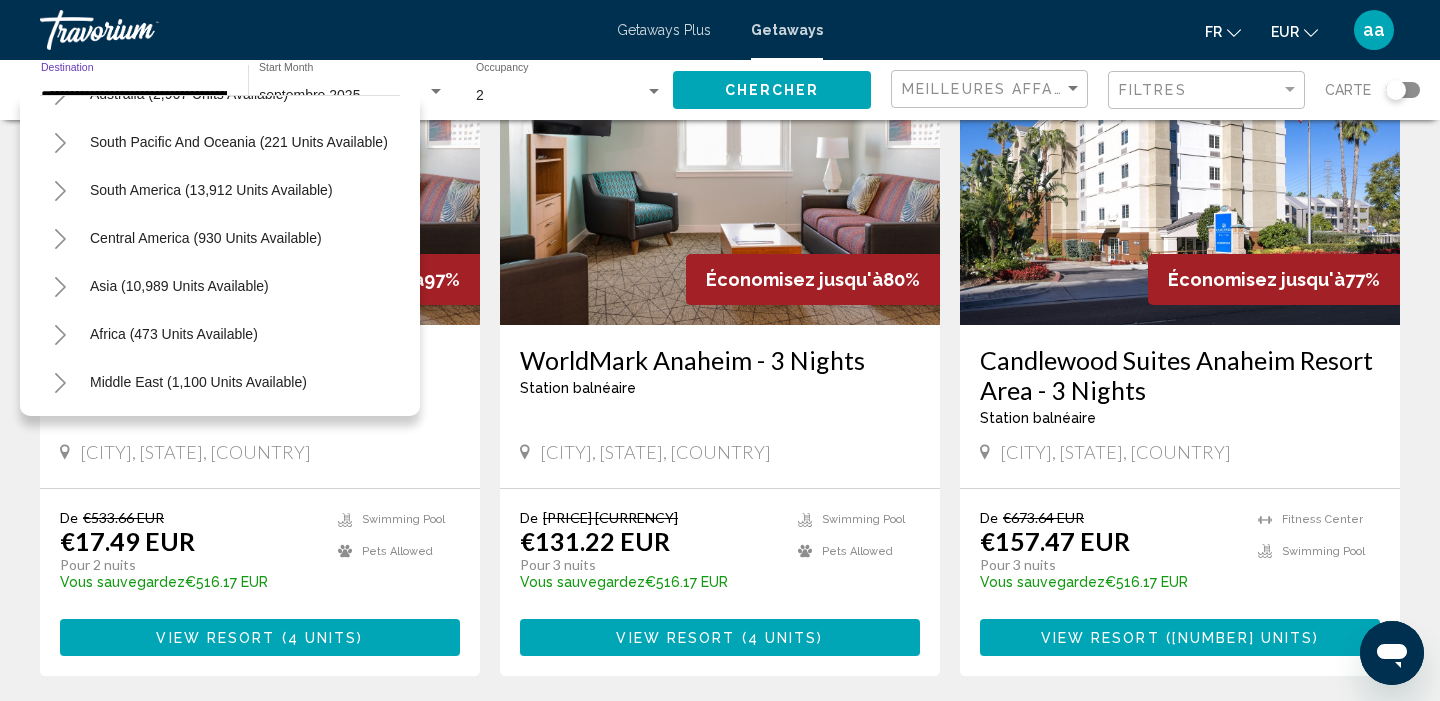 scroll, scrollTop: 2824, scrollLeft: 0, axis: vertical 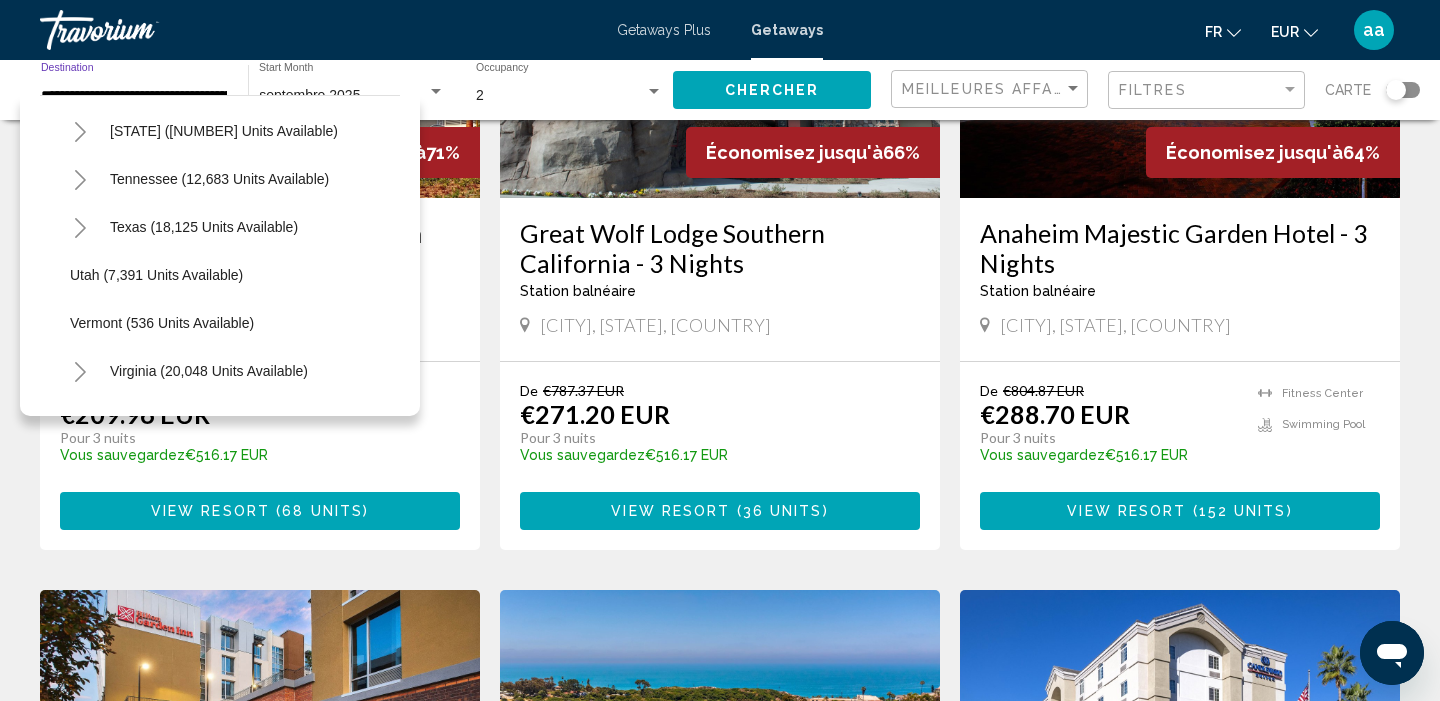 click on "[BRAND] Hotel & Suites [CITY] Resort Area - [NUMBER] Nights  Station balnéaire  -  Ceci est une station d'adultes seulement
[CITY], [STATE], [COUNTRY]" at bounding box center (260, 279) 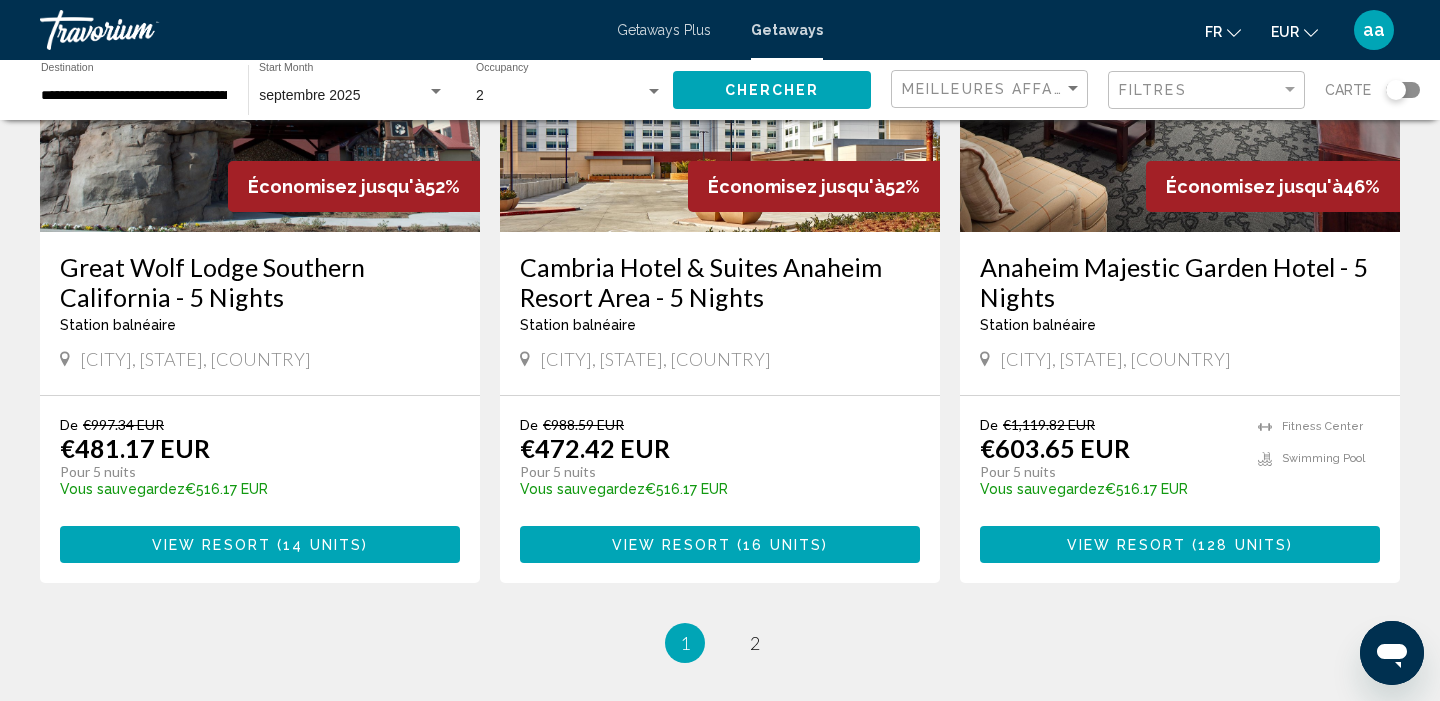 scroll, scrollTop: 2434, scrollLeft: 0, axis: vertical 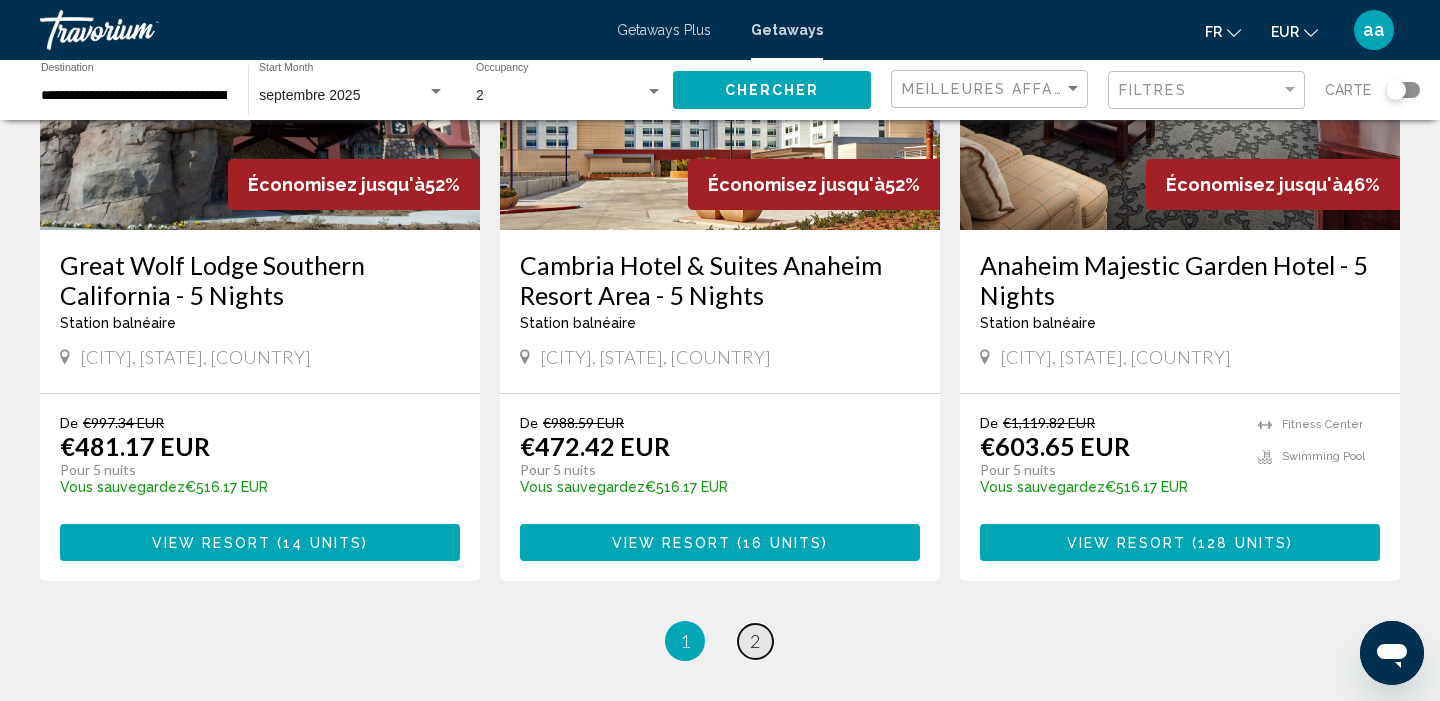 click on "page  2" at bounding box center (755, 641) 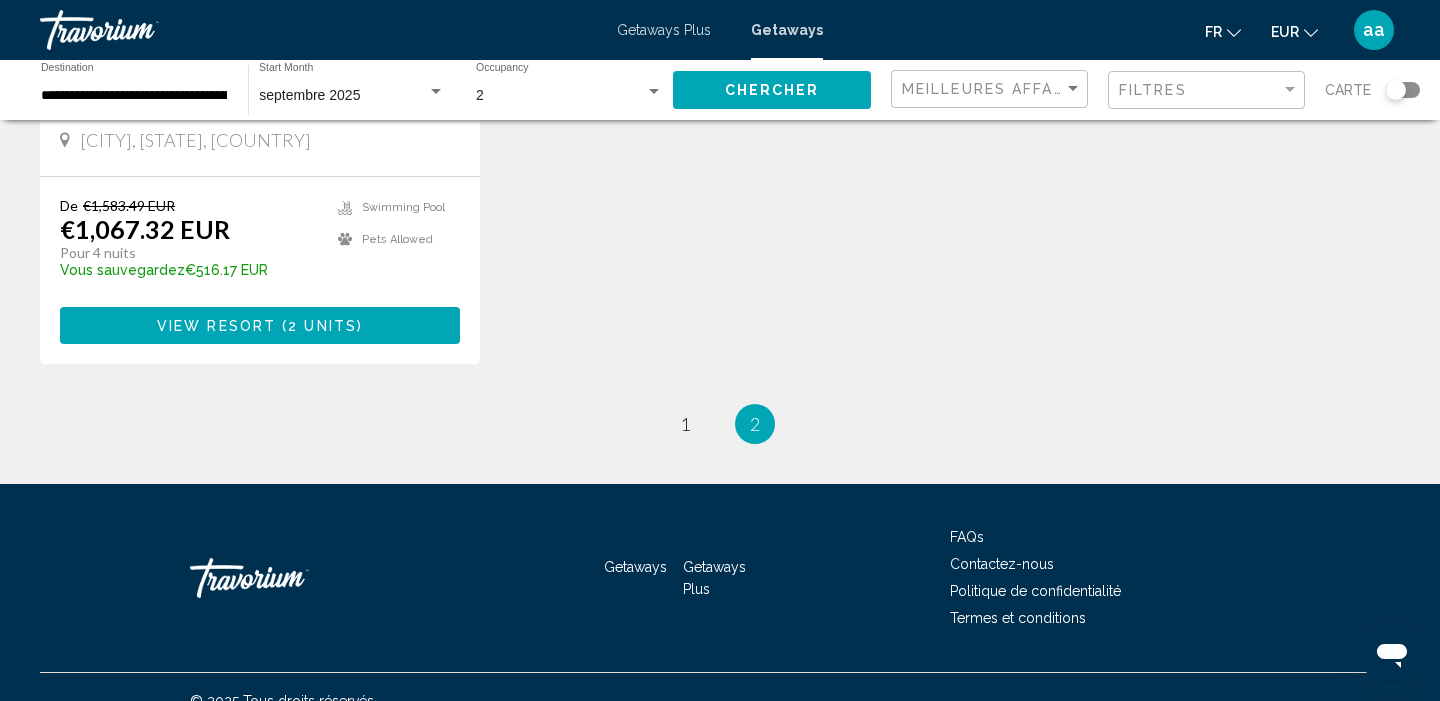 scroll, scrollTop: 1939, scrollLeft: 0, axis: vertical 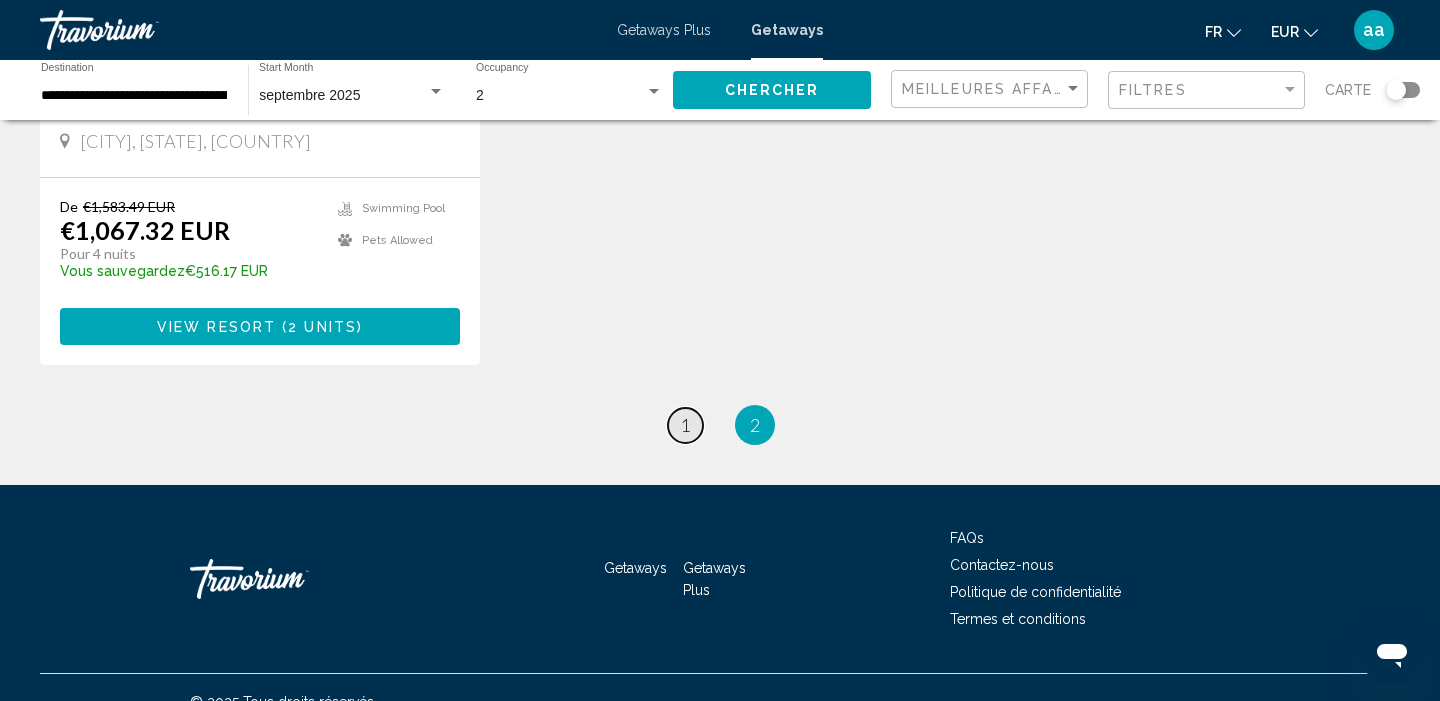 click on "page  1" at bounding box center [685, 425] 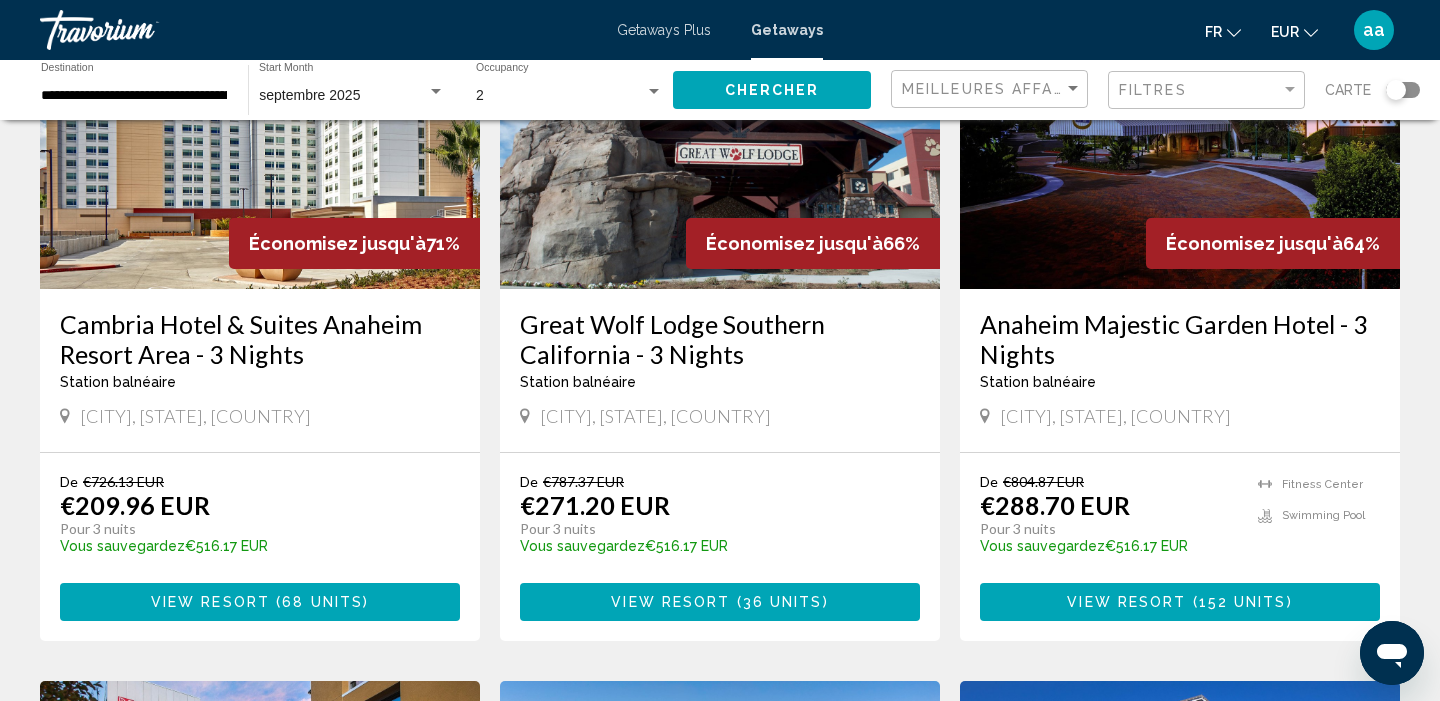 scroll, scrollTop: 942, scrollLeft: 0, axis: vertical 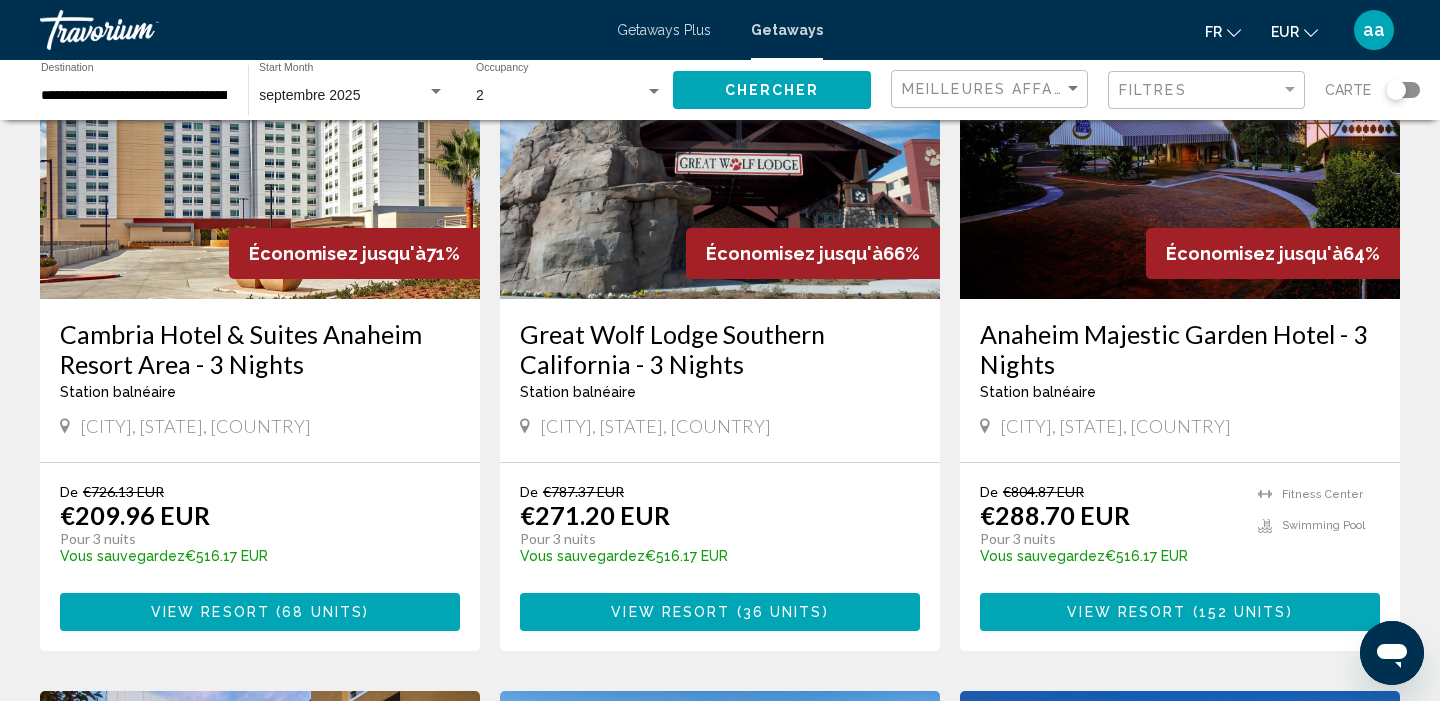 click 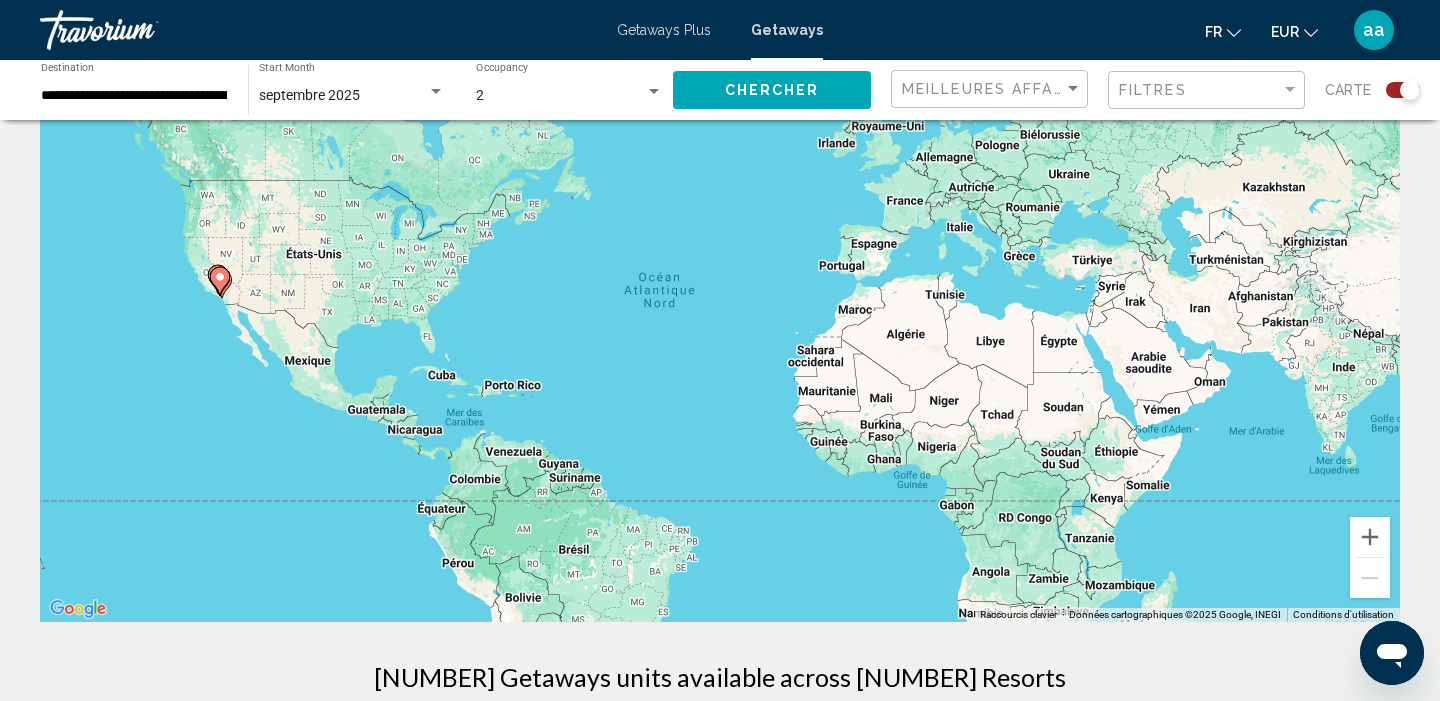 scroll, scrollTop: 120, scrollLeft: 0, axis: vertical 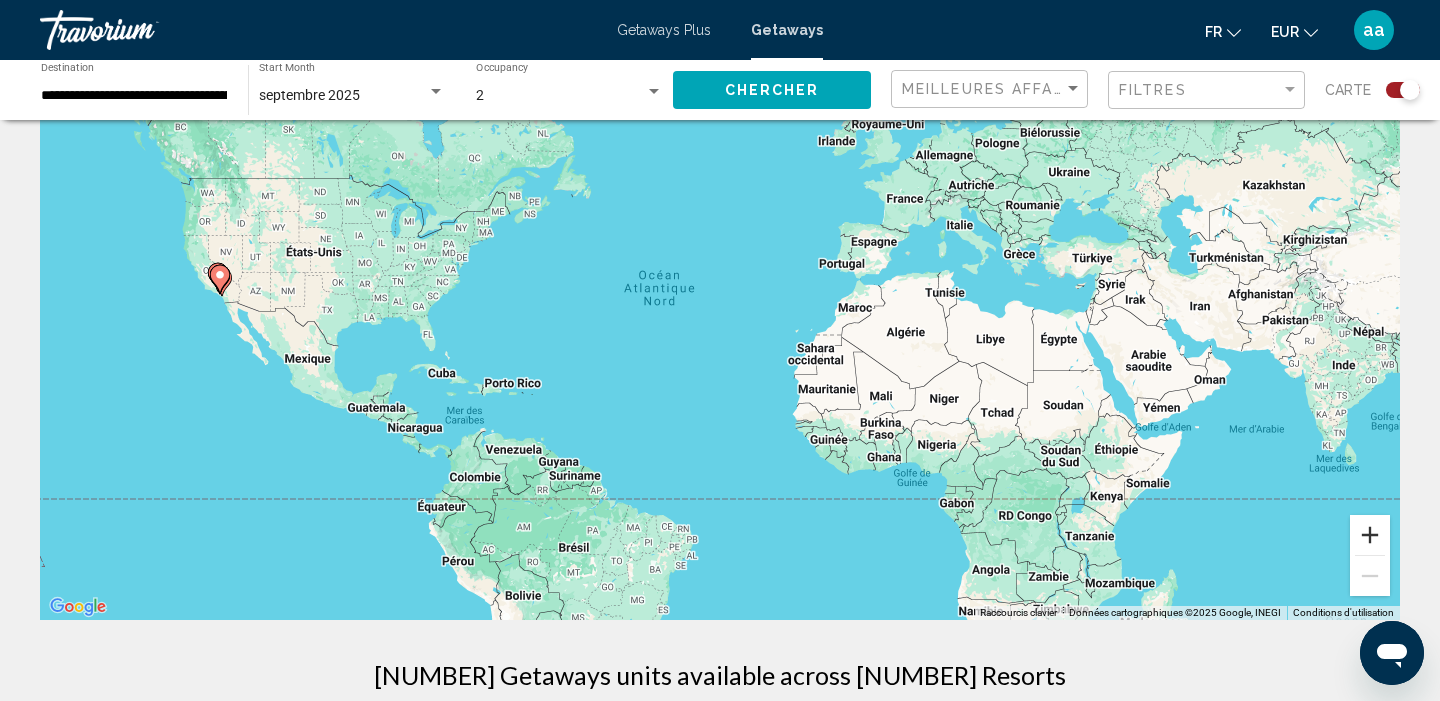 click at bounding box center [1370, 535] 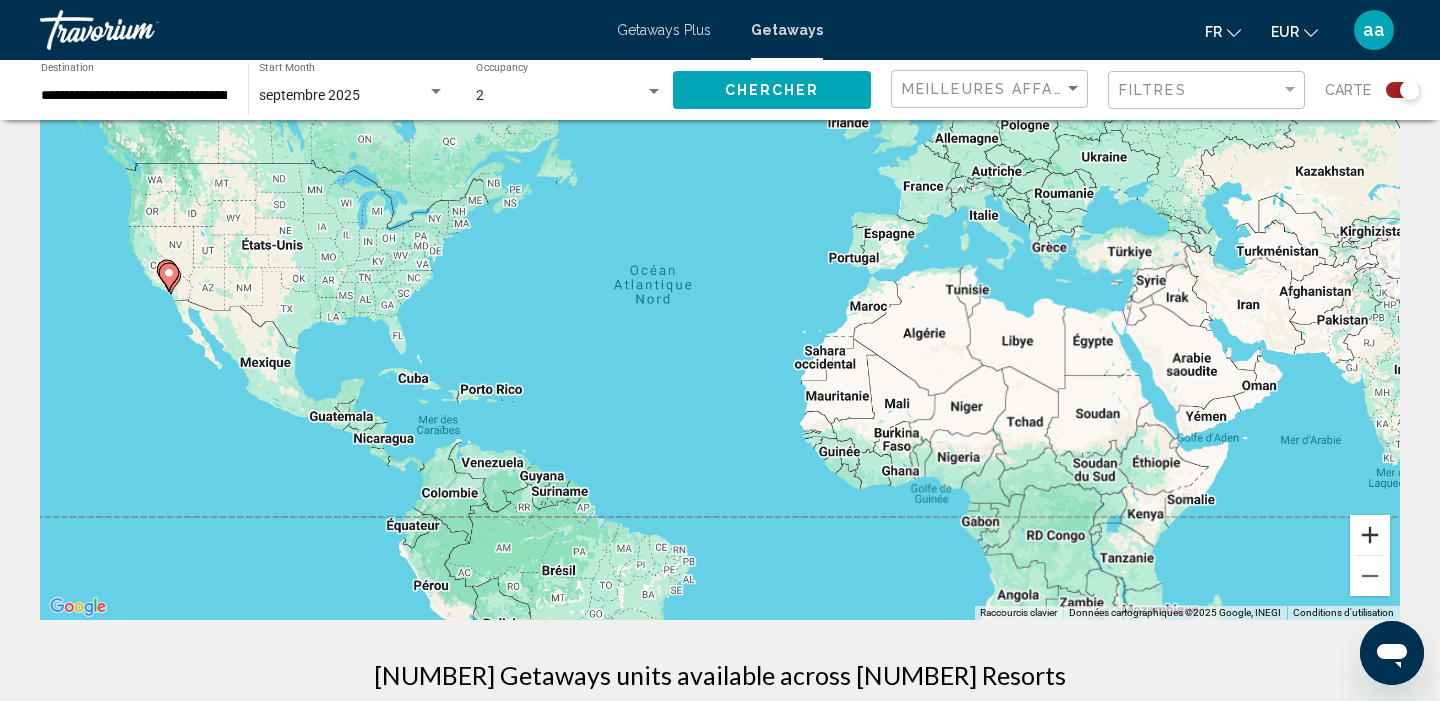 click at bounding box center (1370, 535) 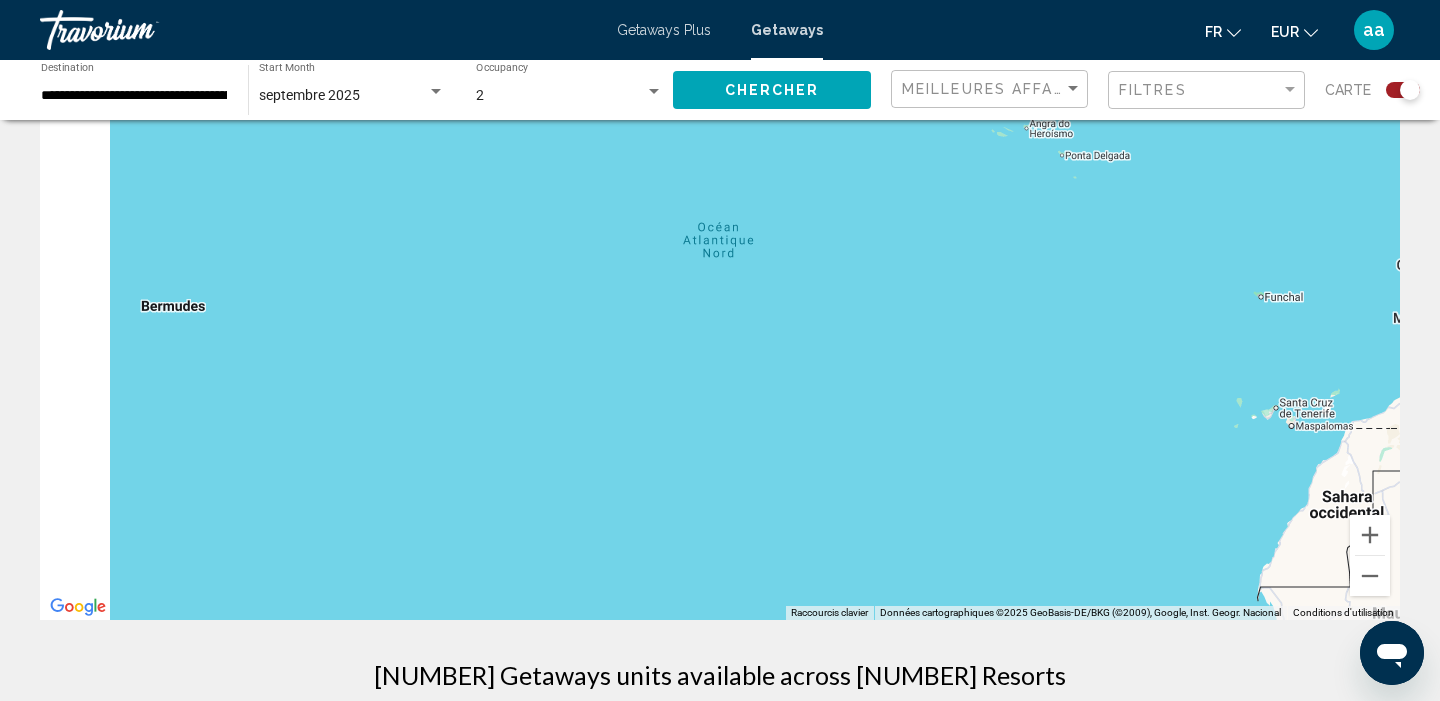 drag, startPoint x: 601, startPoint y: 409, endPoint x: 1137, endPoint y: 532, distance: 549.9318 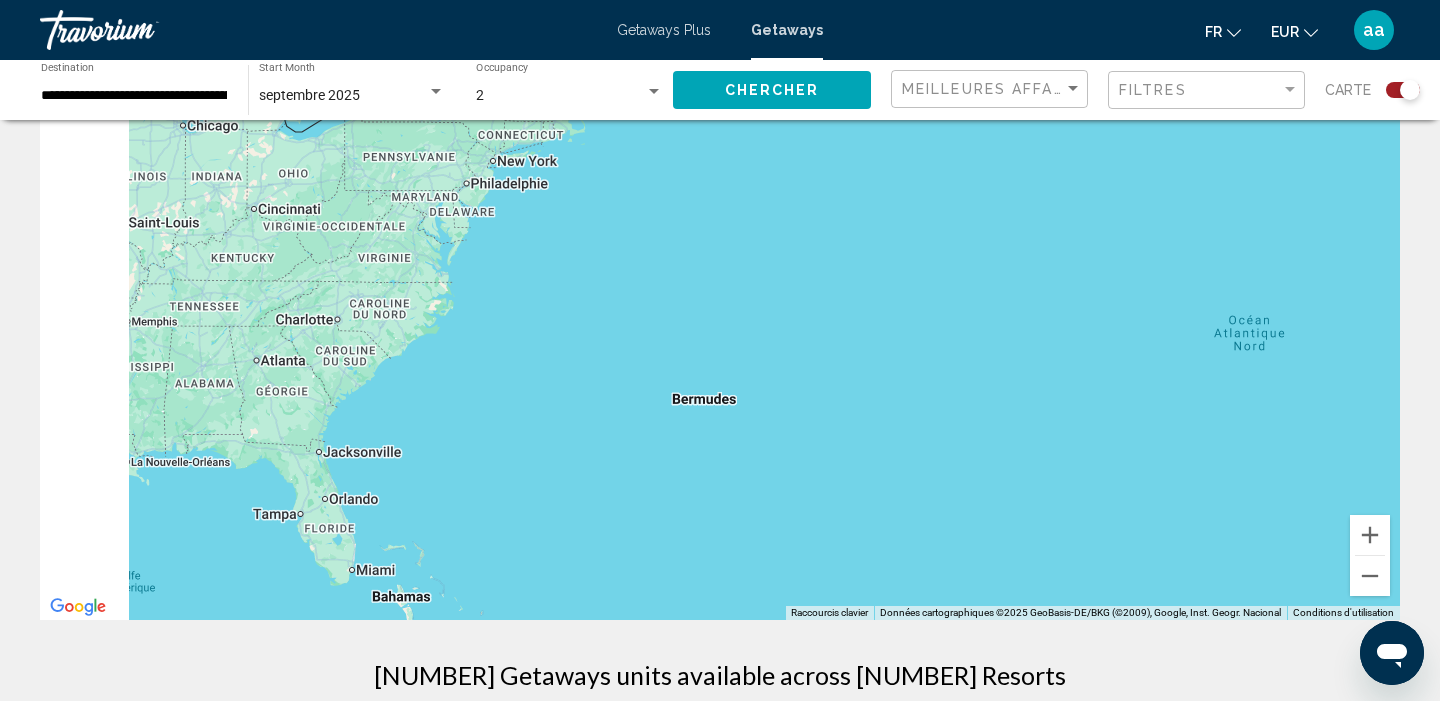 drag, startPoint x: 436, startPoint y: 347, endPoint x: 1002, endPoint y: 435, distance: 572.8001 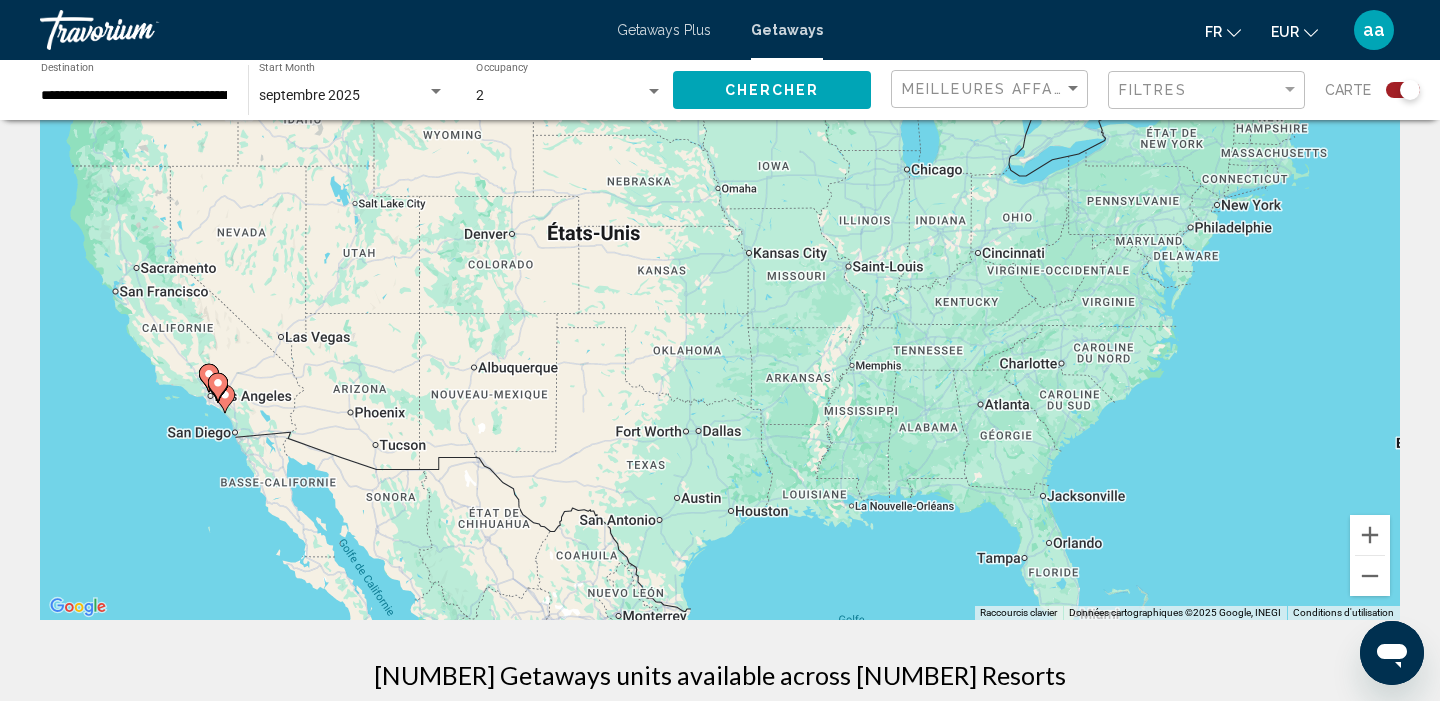 drag, startPoint x: 576, startPoint y: 406, endPoint x: 724, endPoint y: 389, distance: 148.97314 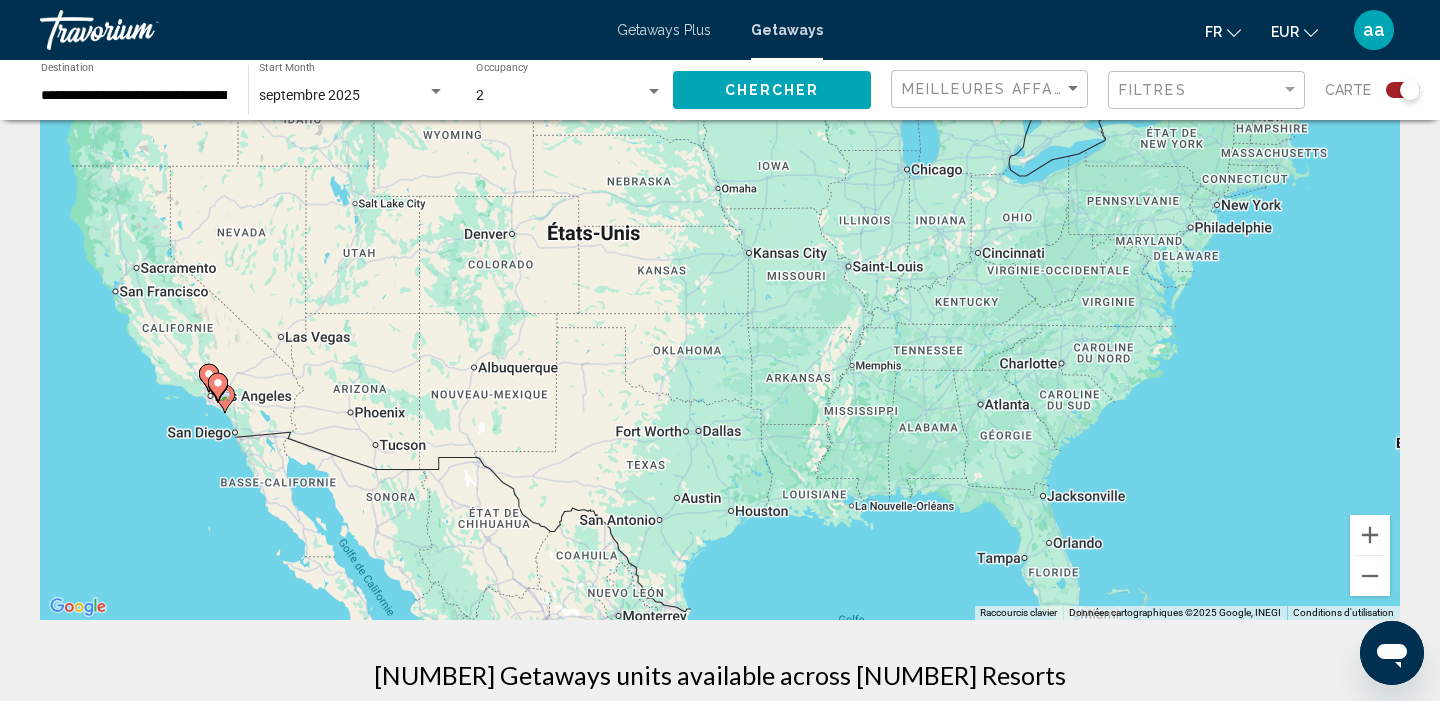 click on "Pour activer le glissement avec le clavier, appuyez sur Alt+Entrée. Une fois ce mode activé, utilisez les touches fléchées pour déplacer le repère. Pour valider le déplacement, appuyez sur Entrée. Pour annuler, appuyez sur Échap." at bounding box center (720, 320) 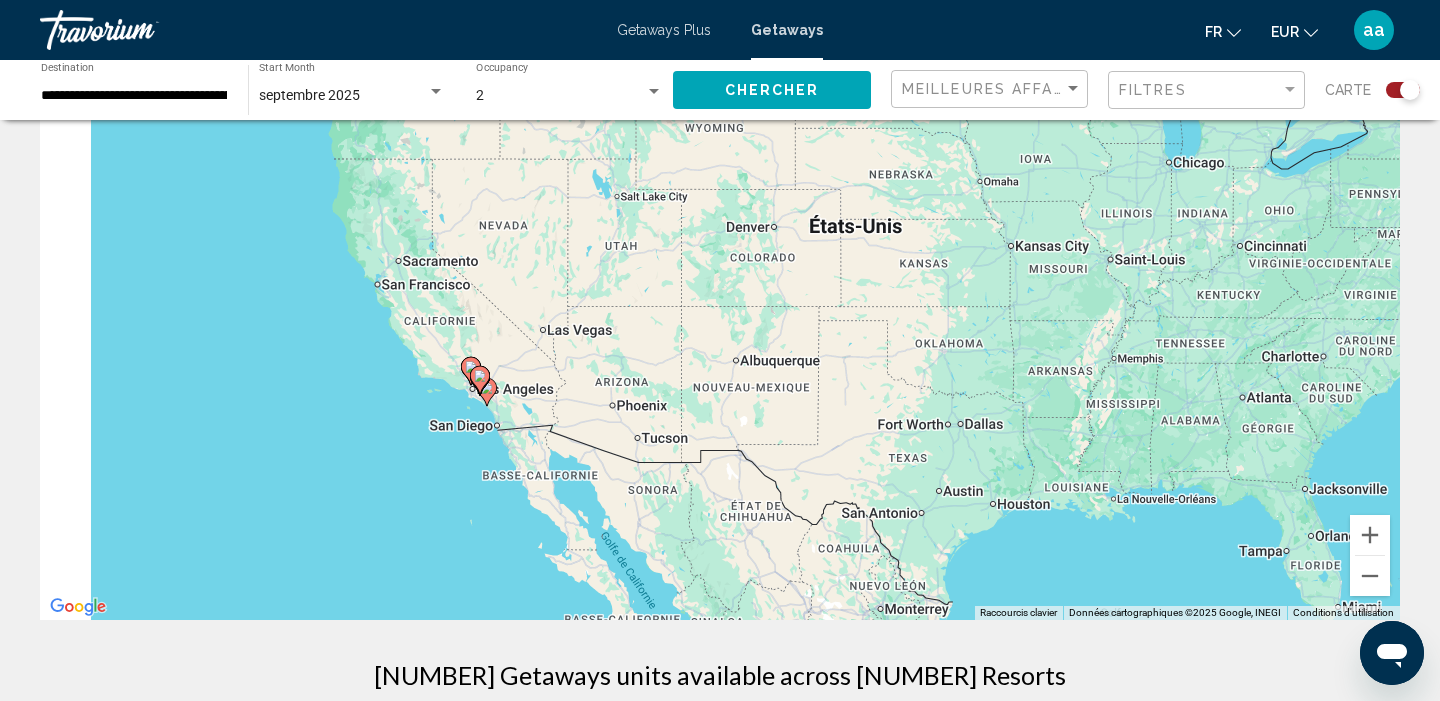 drag, startPoint x: 467, startPoint y: 420, endPoint x: 753, endPoint y: 419, distance: 286.00174 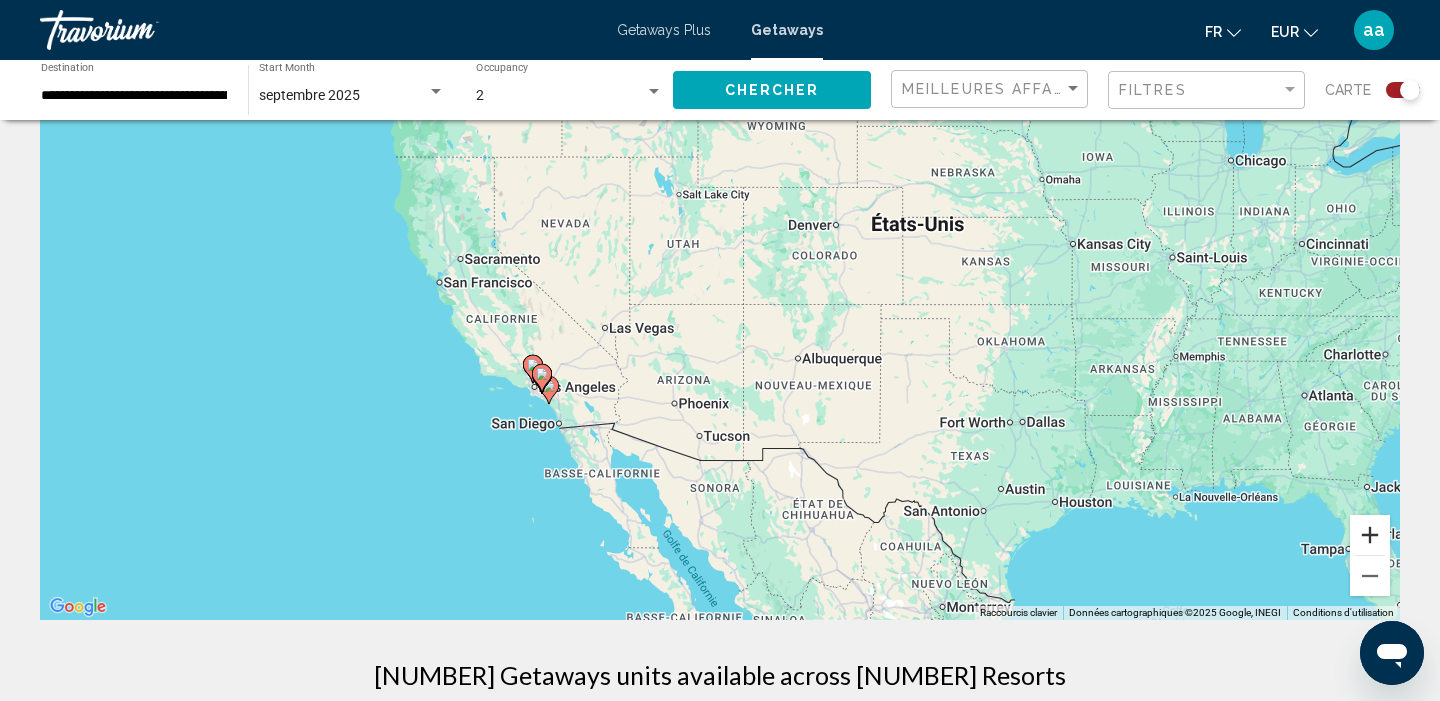 click at bounding box center (1370, 535) 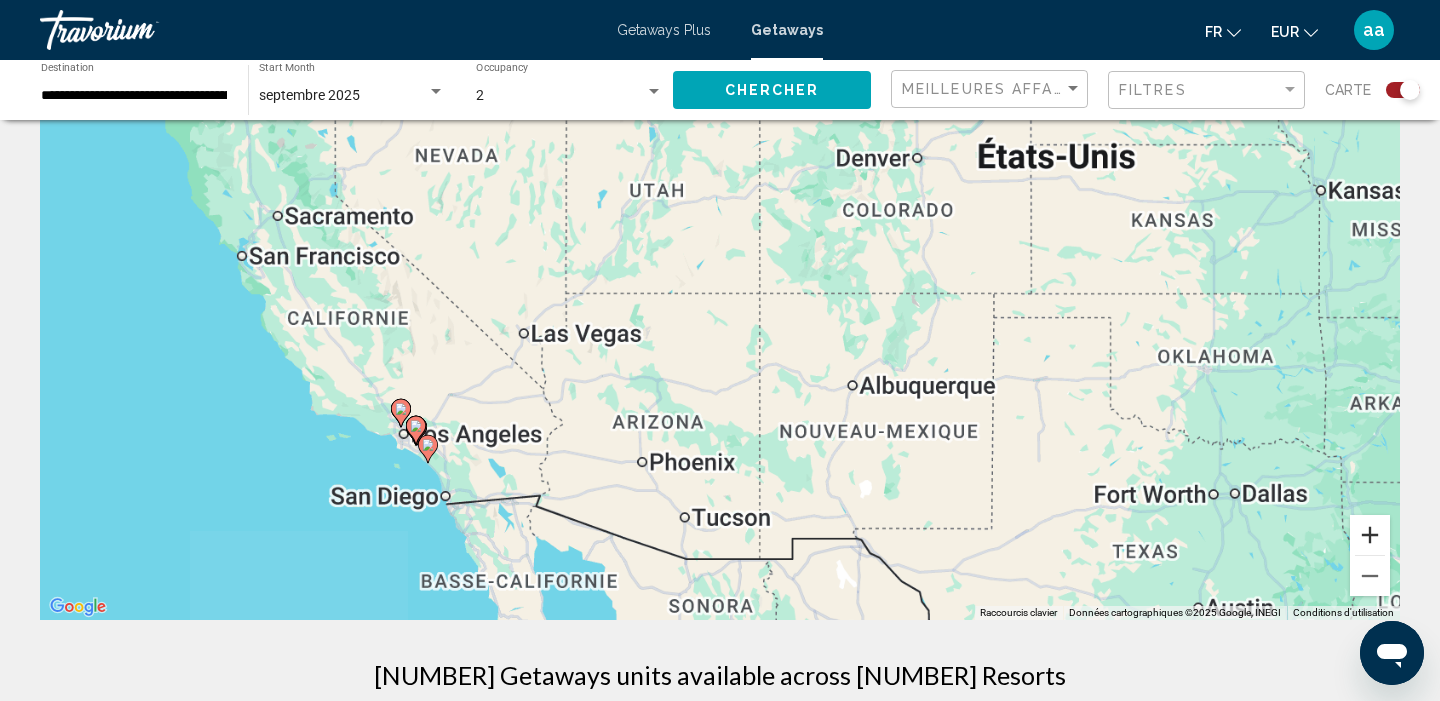 click at bounding box center [1370, 535] 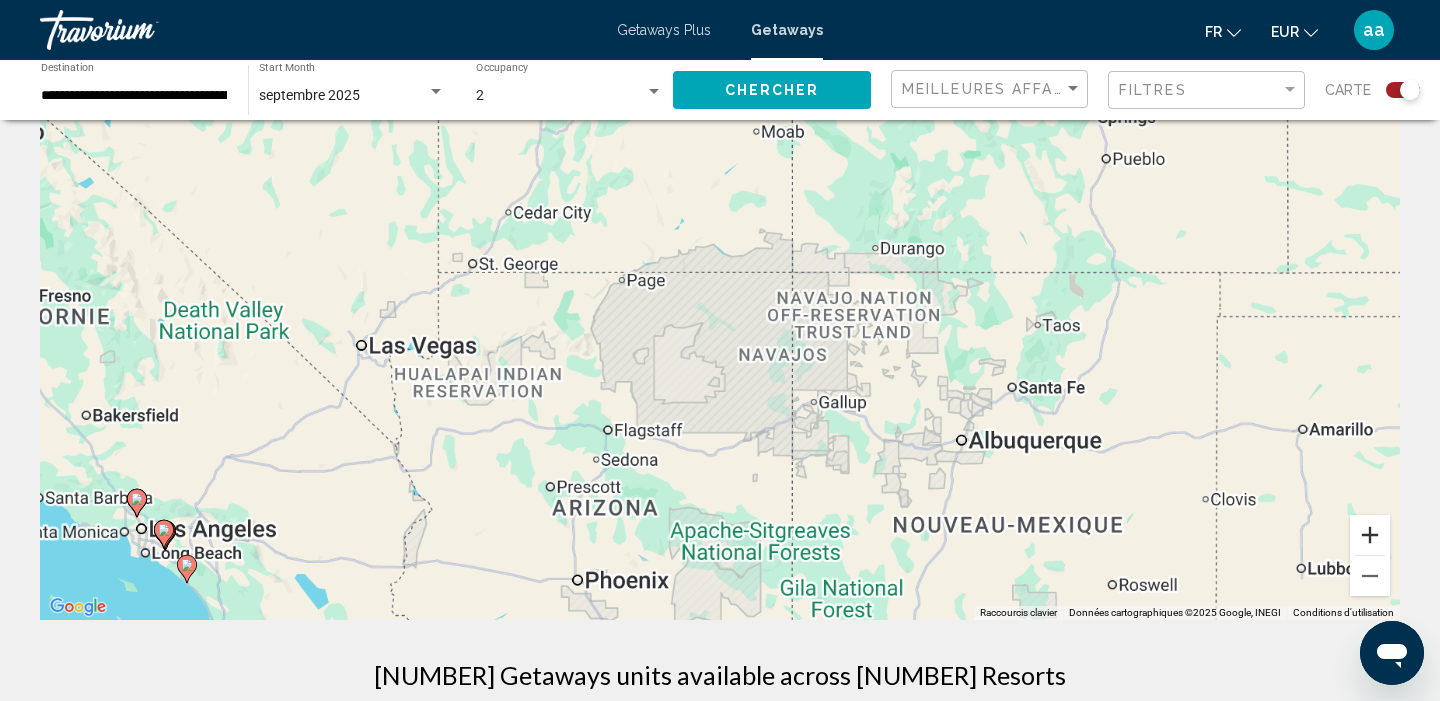 click at bounding box center [1370, 535] 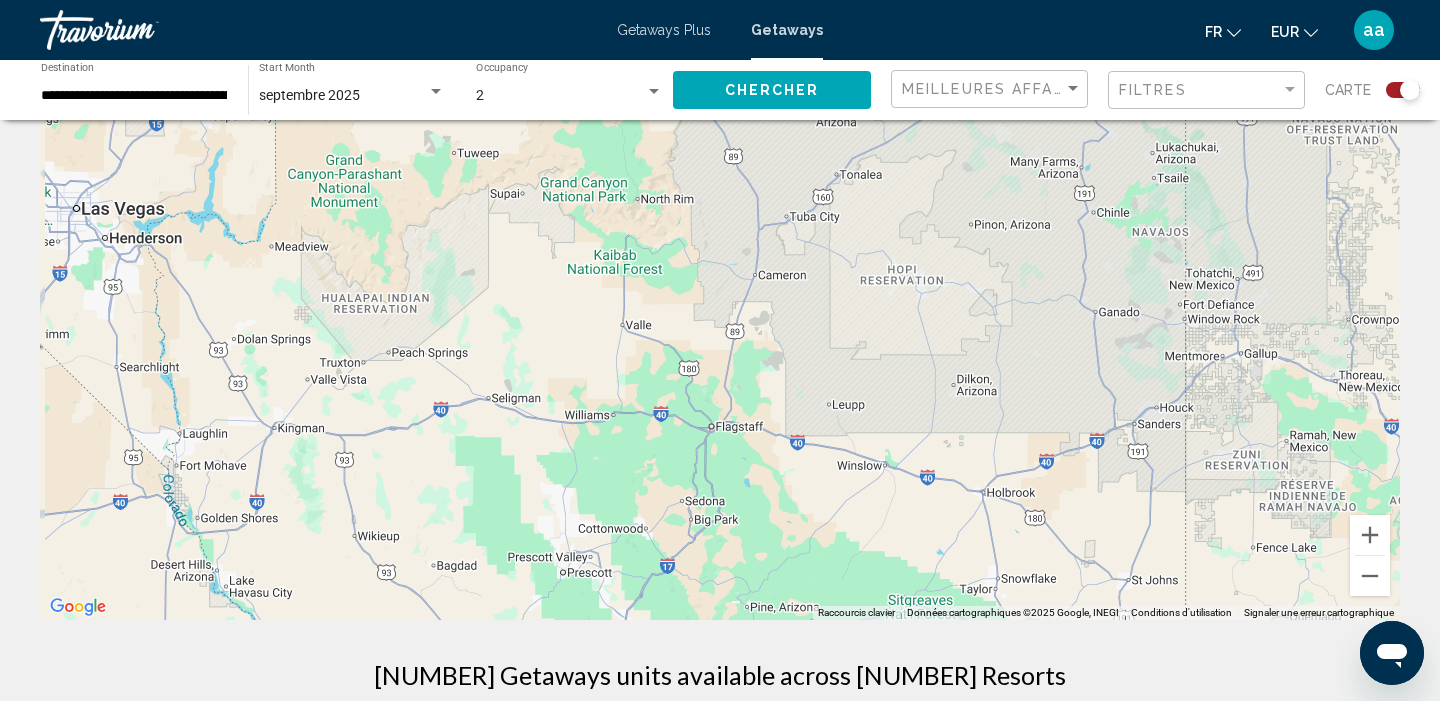 drag, startPoint x: 684, startPoint y: 553, endPoint x: 1035, endPoint y: 301, distance: 432.09375 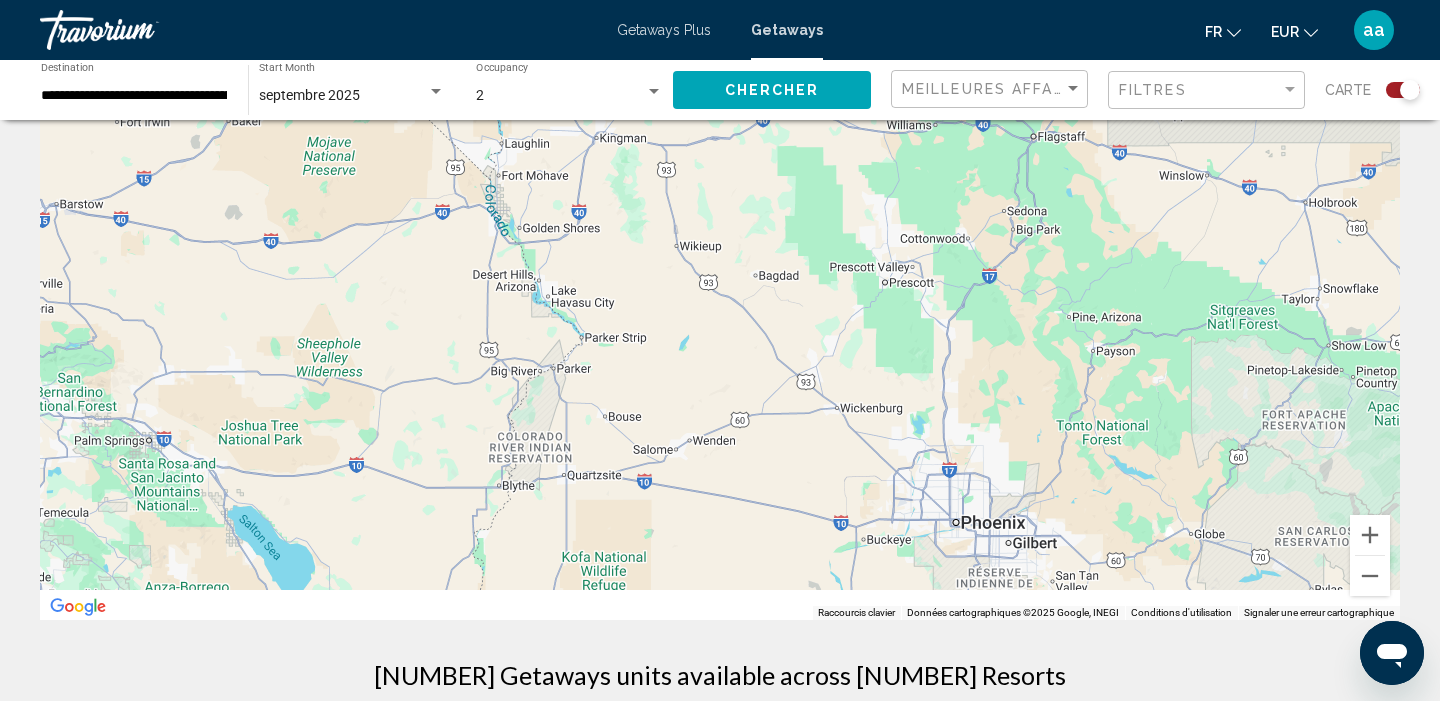 drag, startPoint x: 891, startPoint y: 390, endPoint x: 1172, endPoint y: 97, distance: 405.968 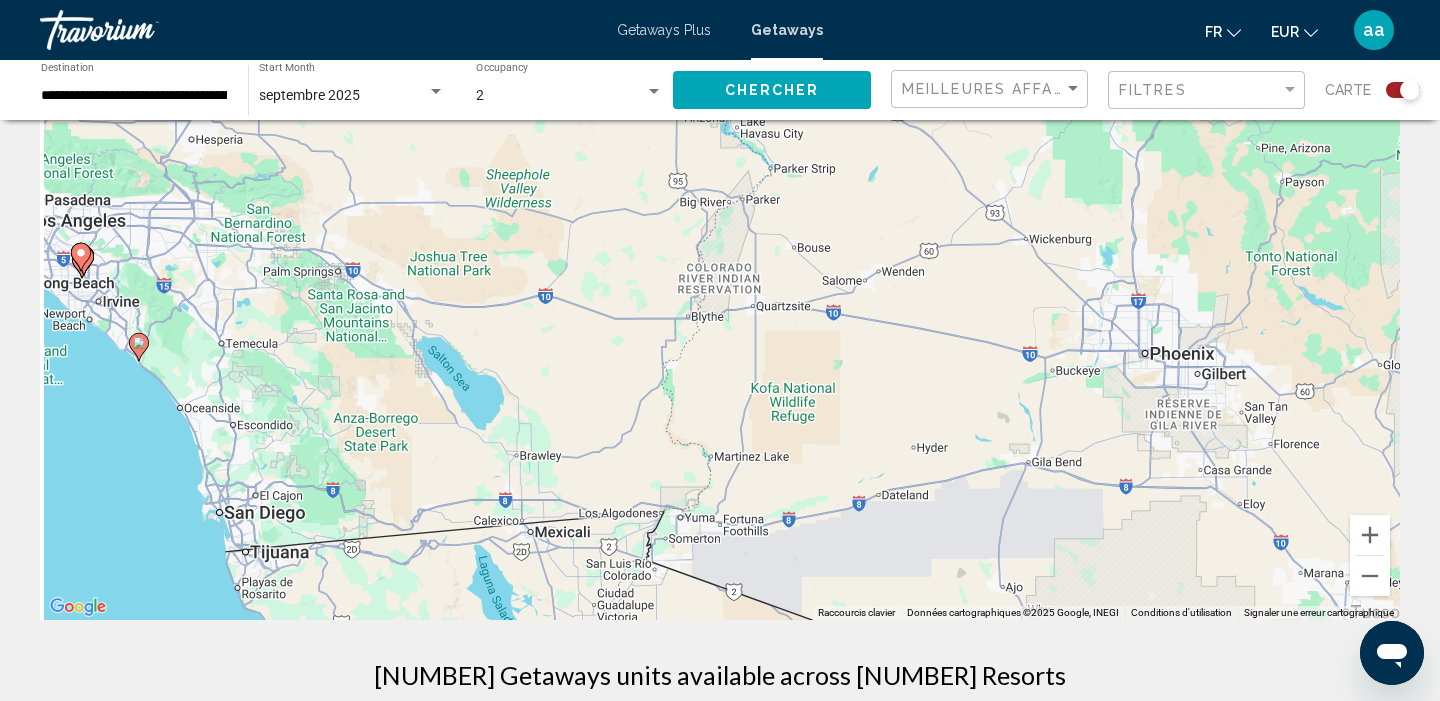 drag, startPoint x: 638, startPoint y: 507, endPoint x: 881, endPoint y: 331, distance: 300.04166 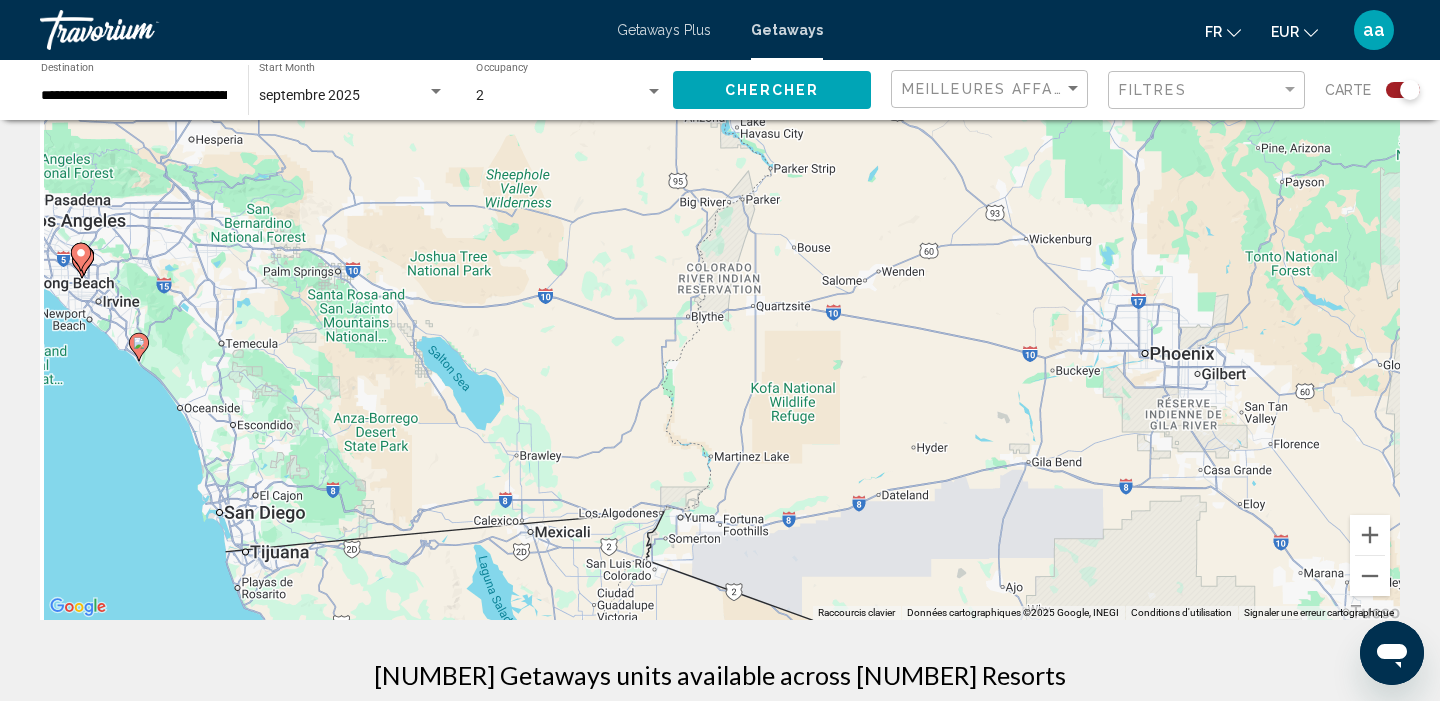 click on "Pour activer le glissement avec le clavier, appuyez sur Alt+Entrée. Une fois ce mode activé, utilisez les touches fléchées pour déplacer le repère. Pour valider le déplacement, appuyez sur Entrée. Pour annuler, appuyez sur Échap." at bounding box center (720, 320) 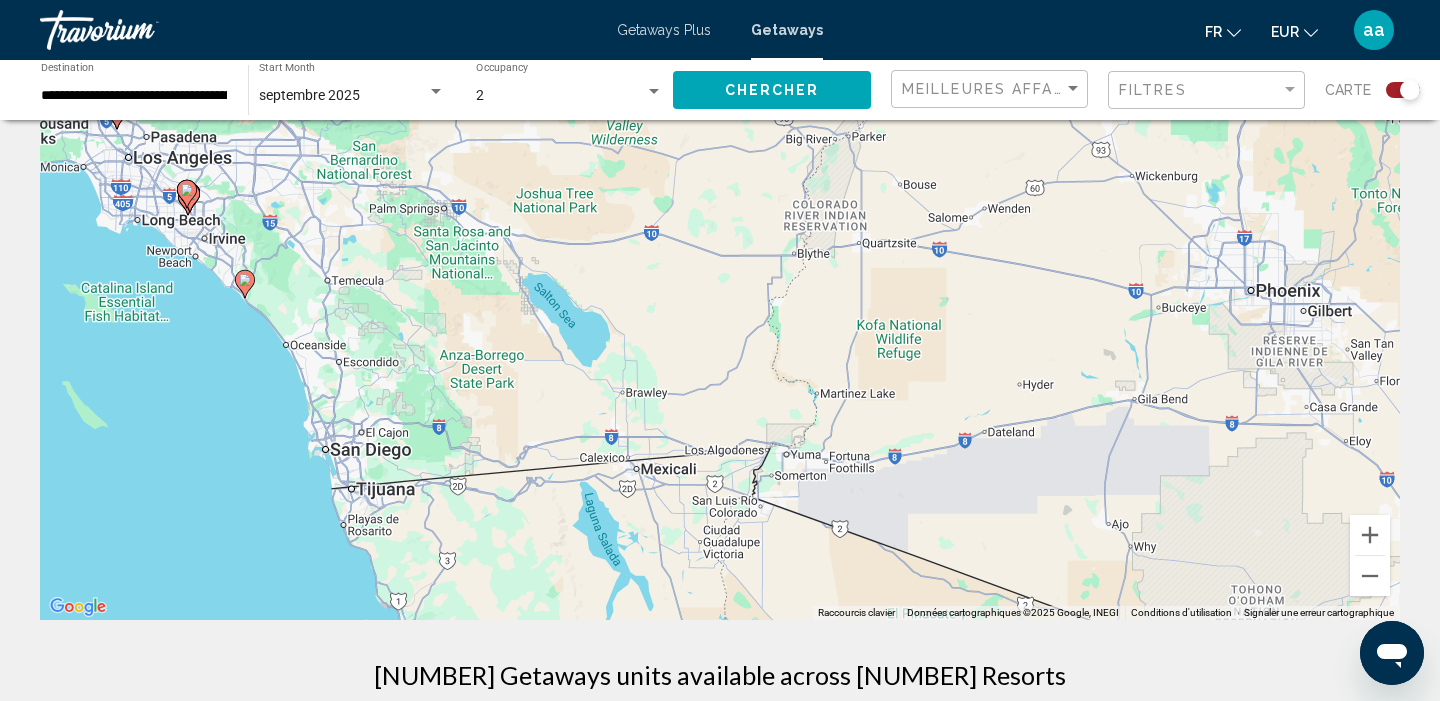 drag, startPoint x: 735, startPoint y: 446, endPoint x: 756, endPoint y: 450, distance: 21.377558 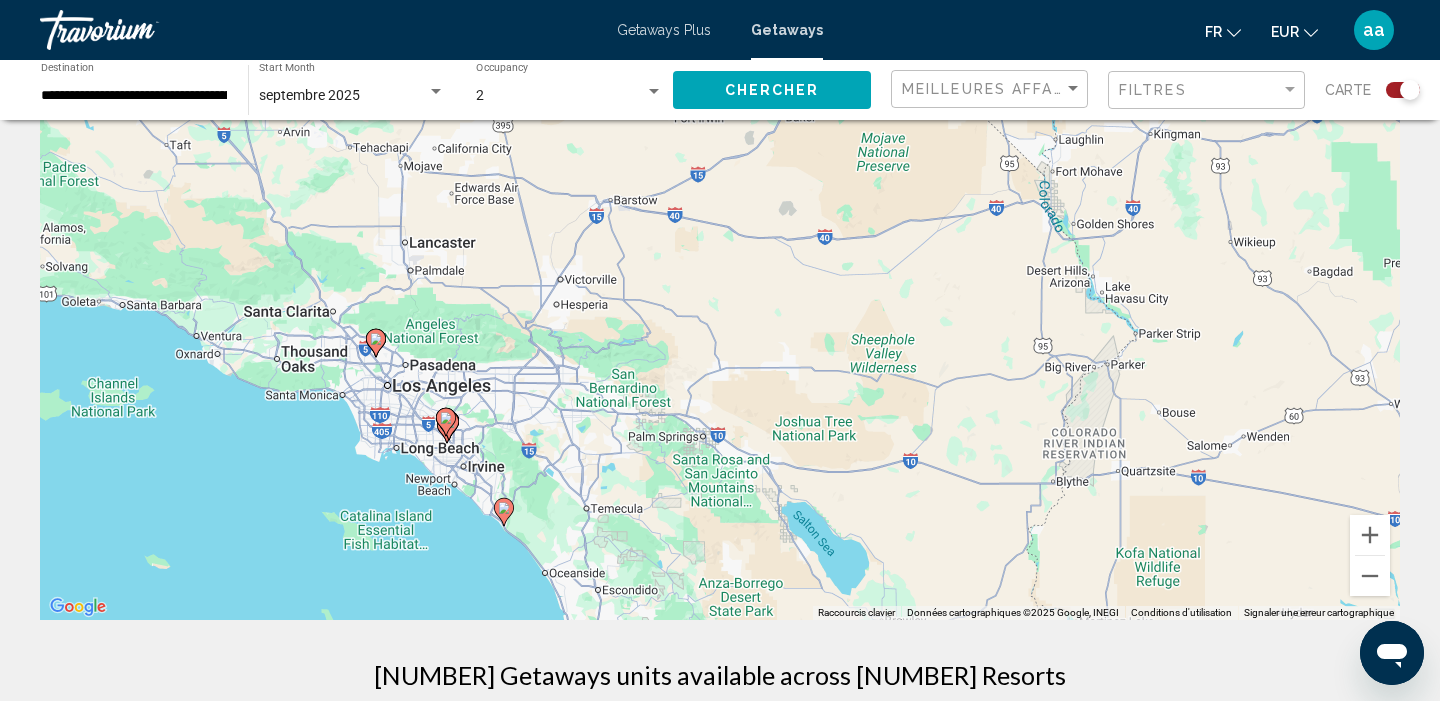 drag, startPoint x: 563, startPoint y: 366, endPoint x: 801, endPoint y: 587, distance: 324.78455 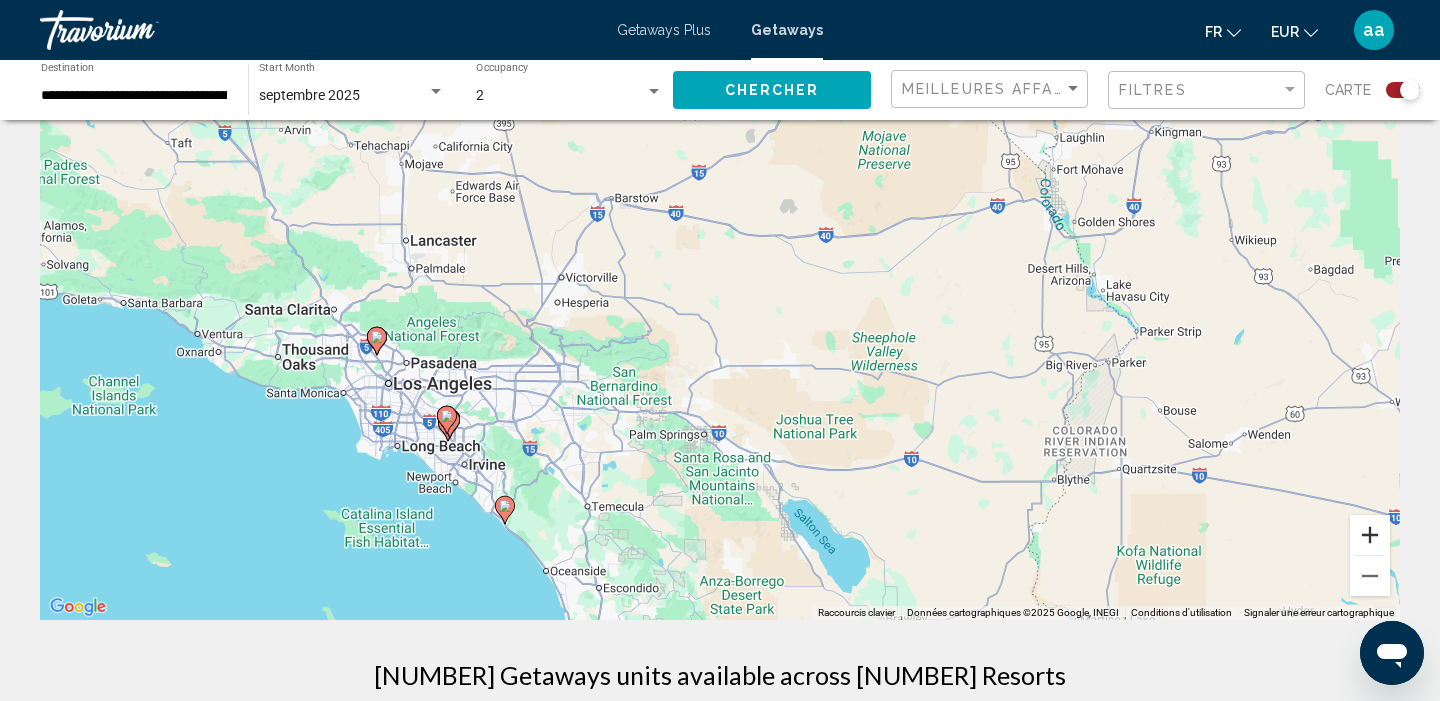 click at bounding box center [1370, 535] 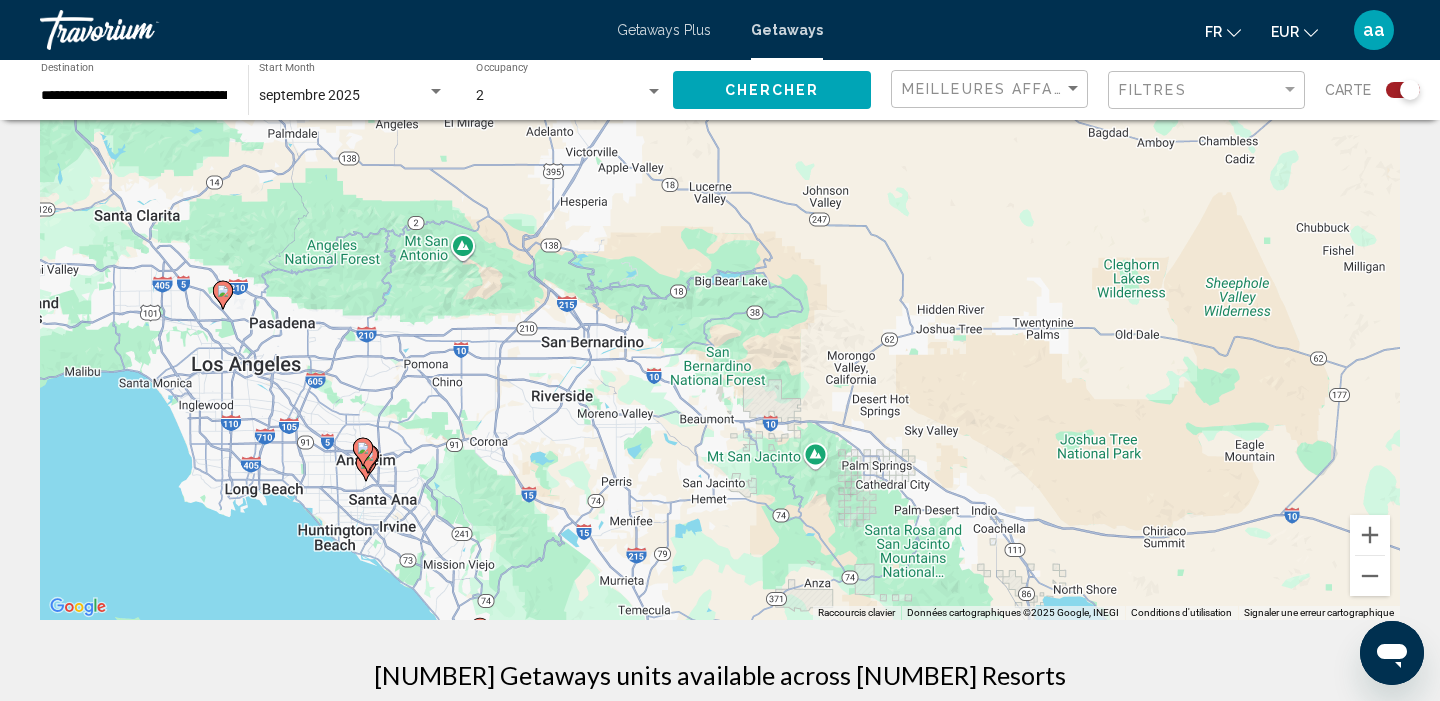 drag, startPoint x: 643, startPoint y: 579, endPoint x: 956, endPoint y: 469, distance: 331.76648 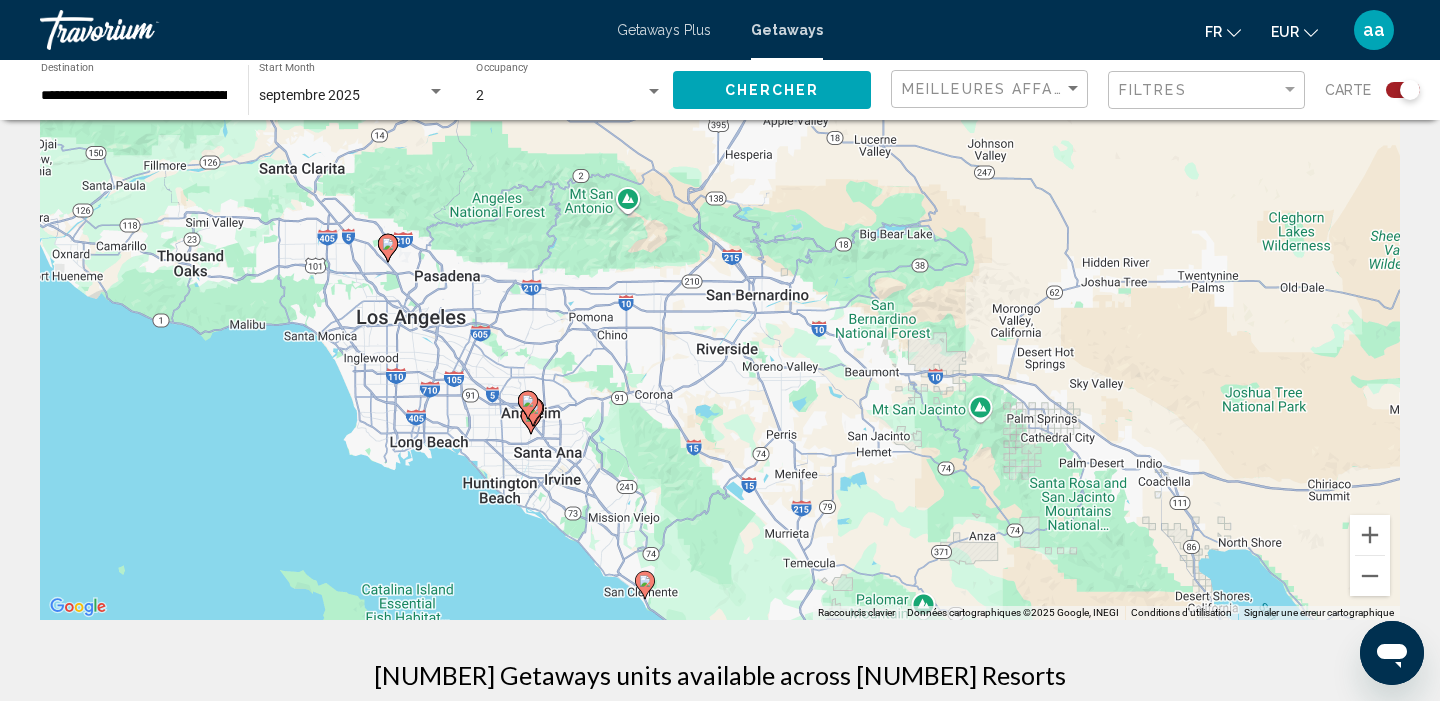 click on "septembre 2025" at bounding box center (309, 95) 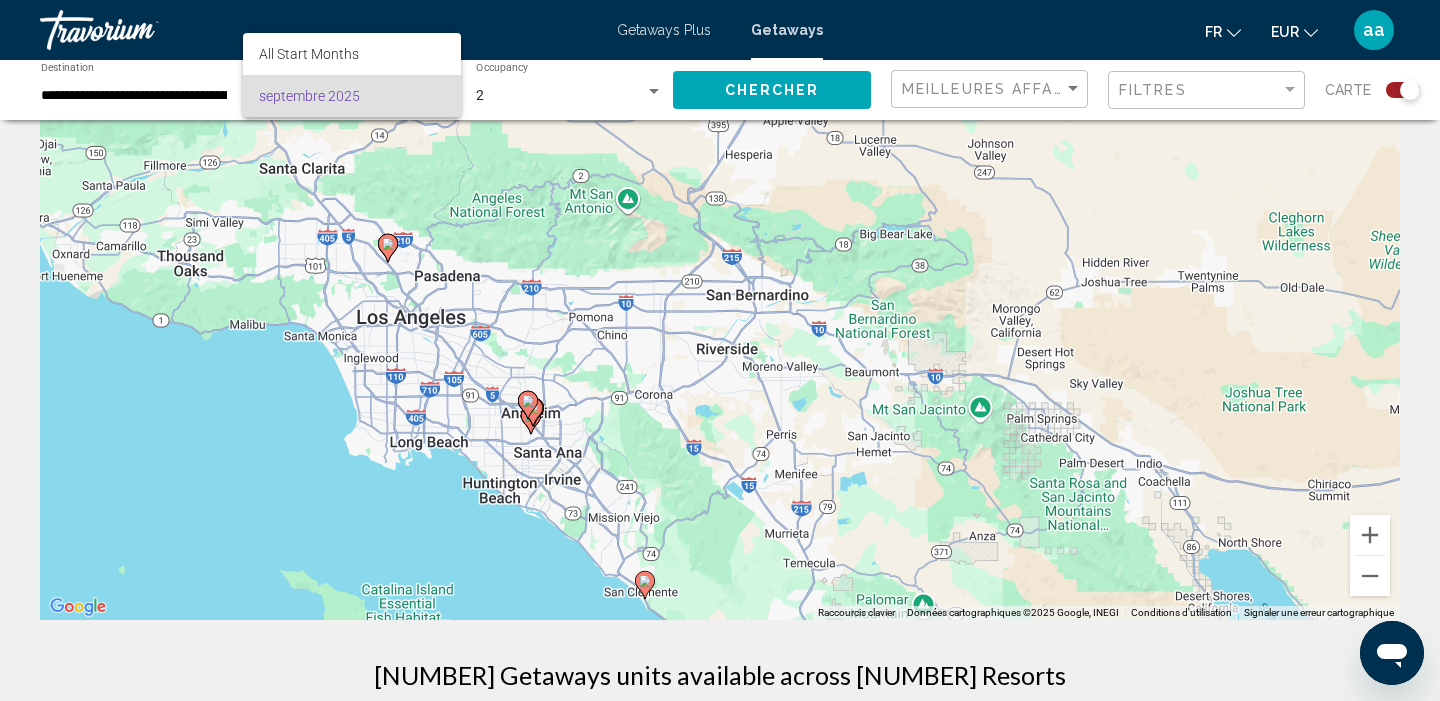 click at bounding box center (720, 350) 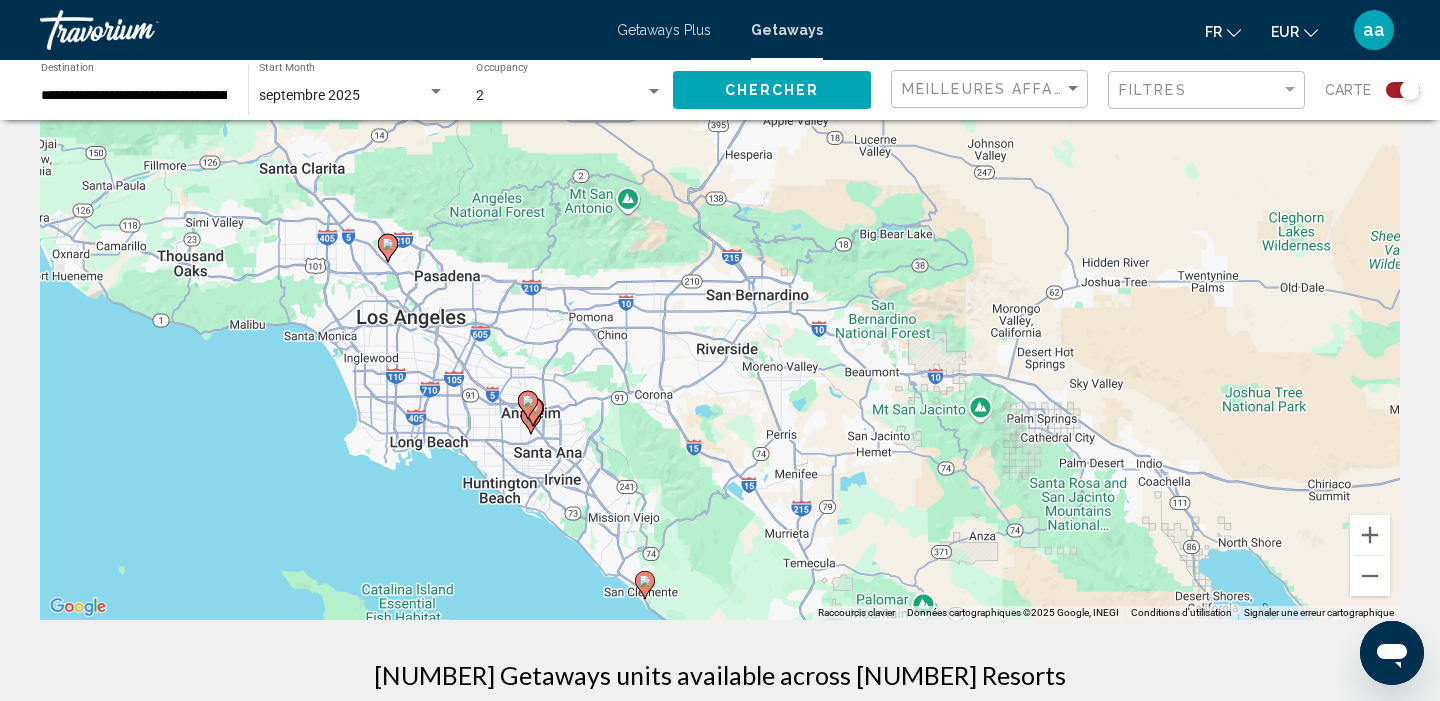 click on "**********" at bounding box center (134, 96) 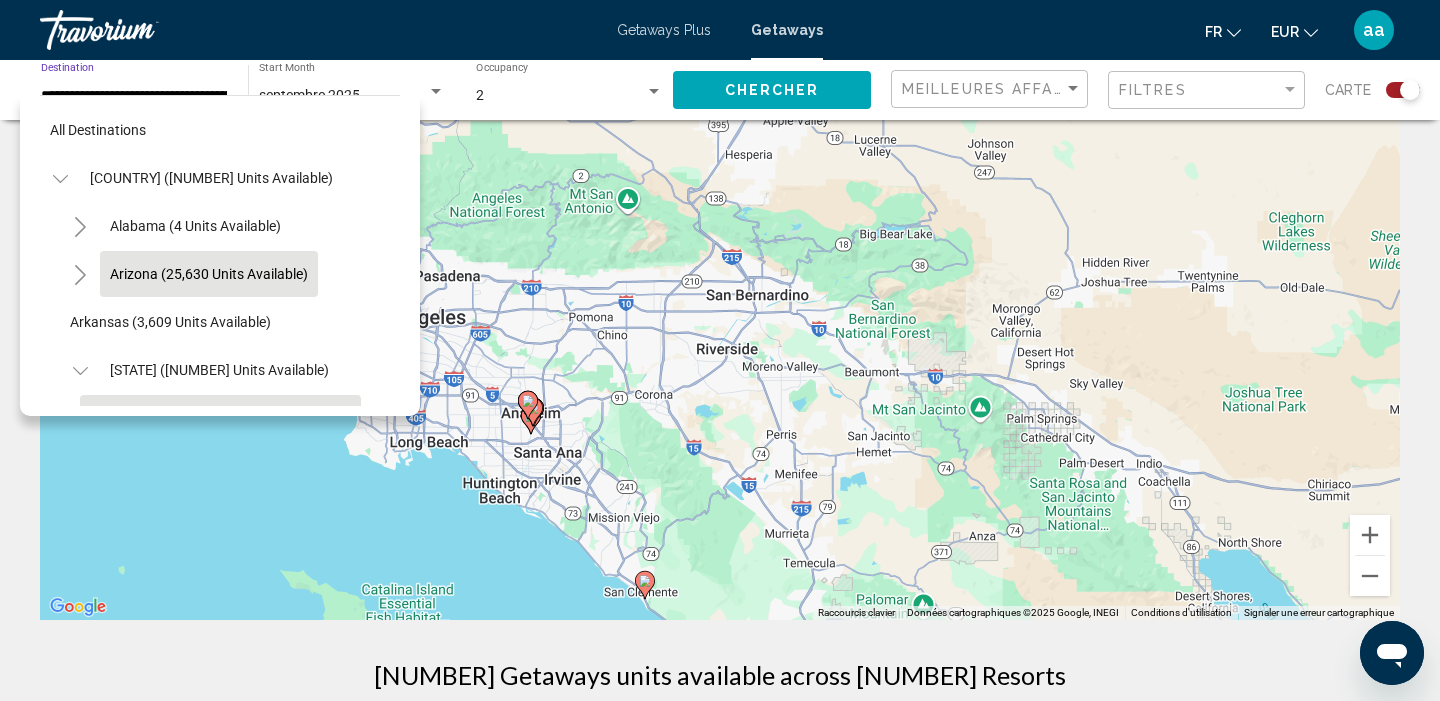 scroll, scrollTop: 167, scrollLeft: 0, axis: vertical 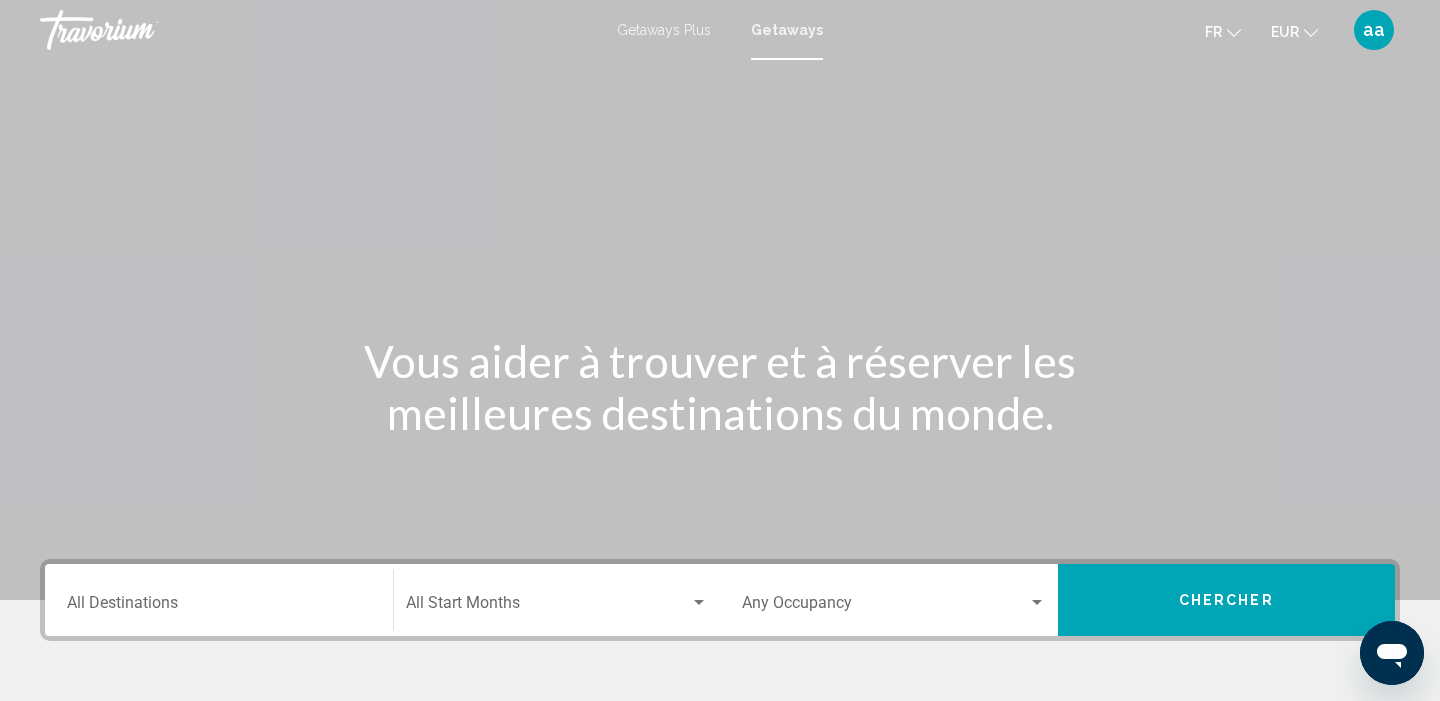 click on "Getaways" at bounding box center [787, 30] 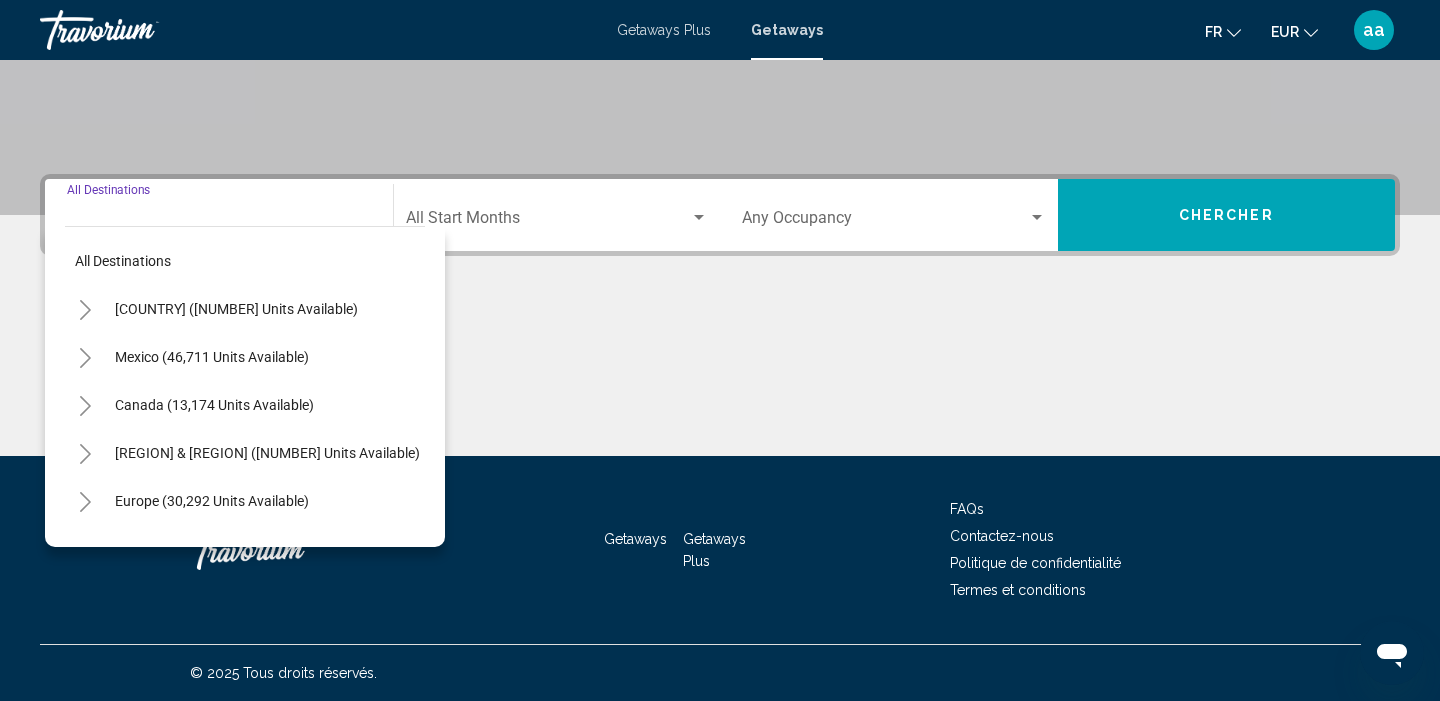 click 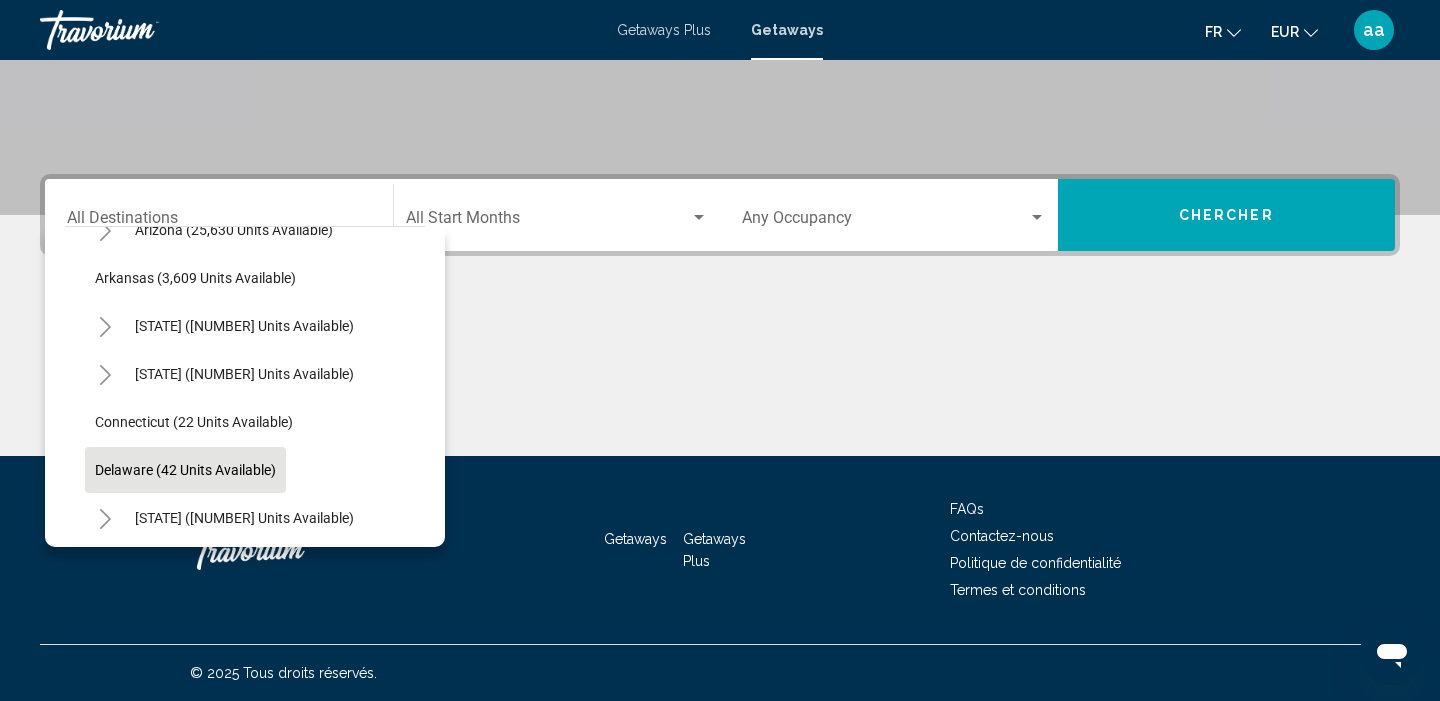 scroll, scrollTop: 167, scrollLeft: 0, axis: vertical 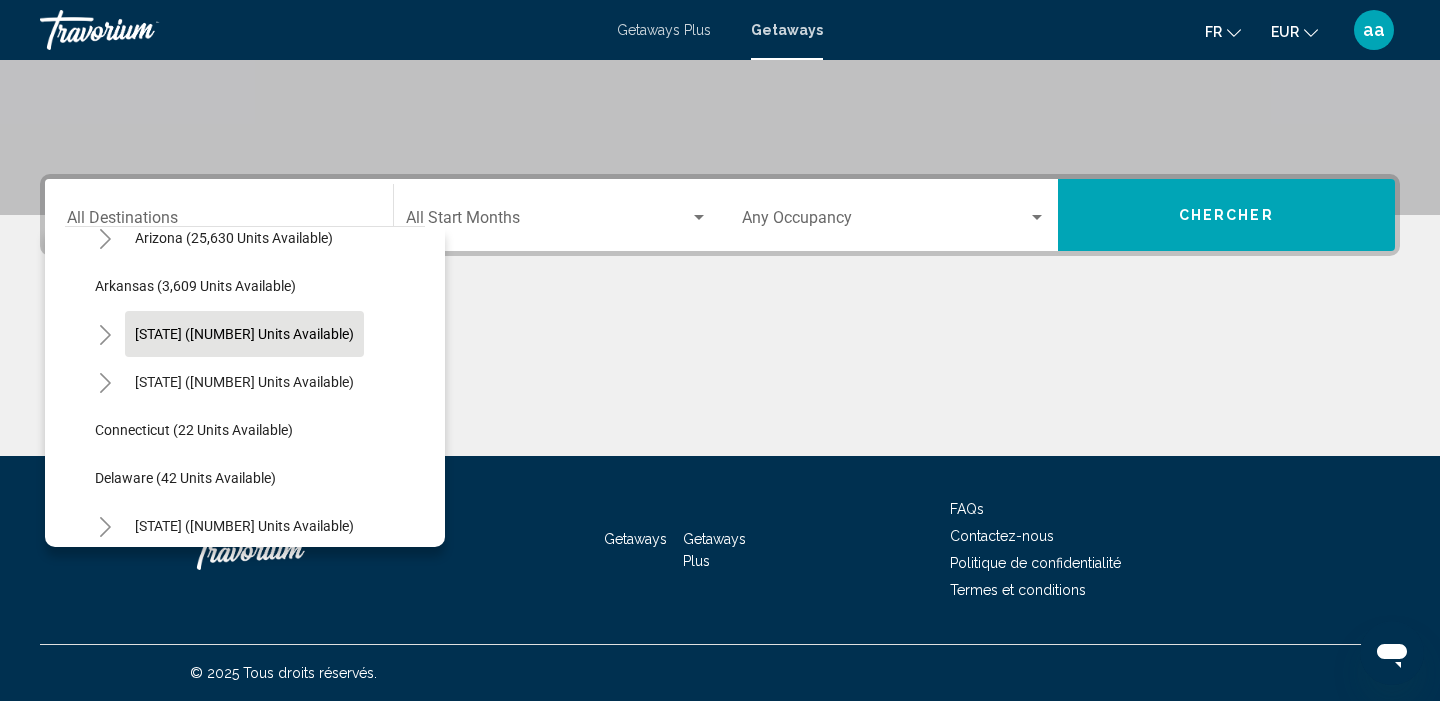 click on "[STATE] ([NUMBER] units available)" 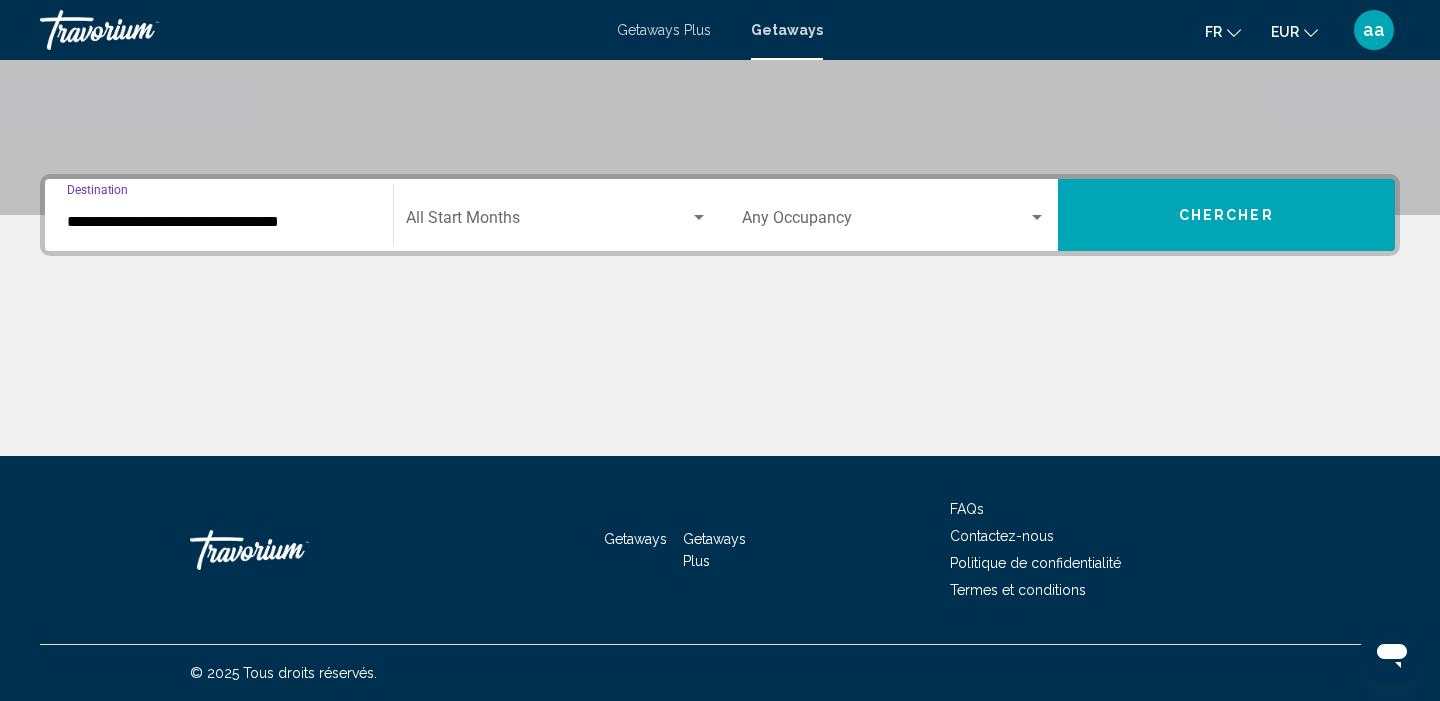 click on "**********" at bounding box center (219, 222) 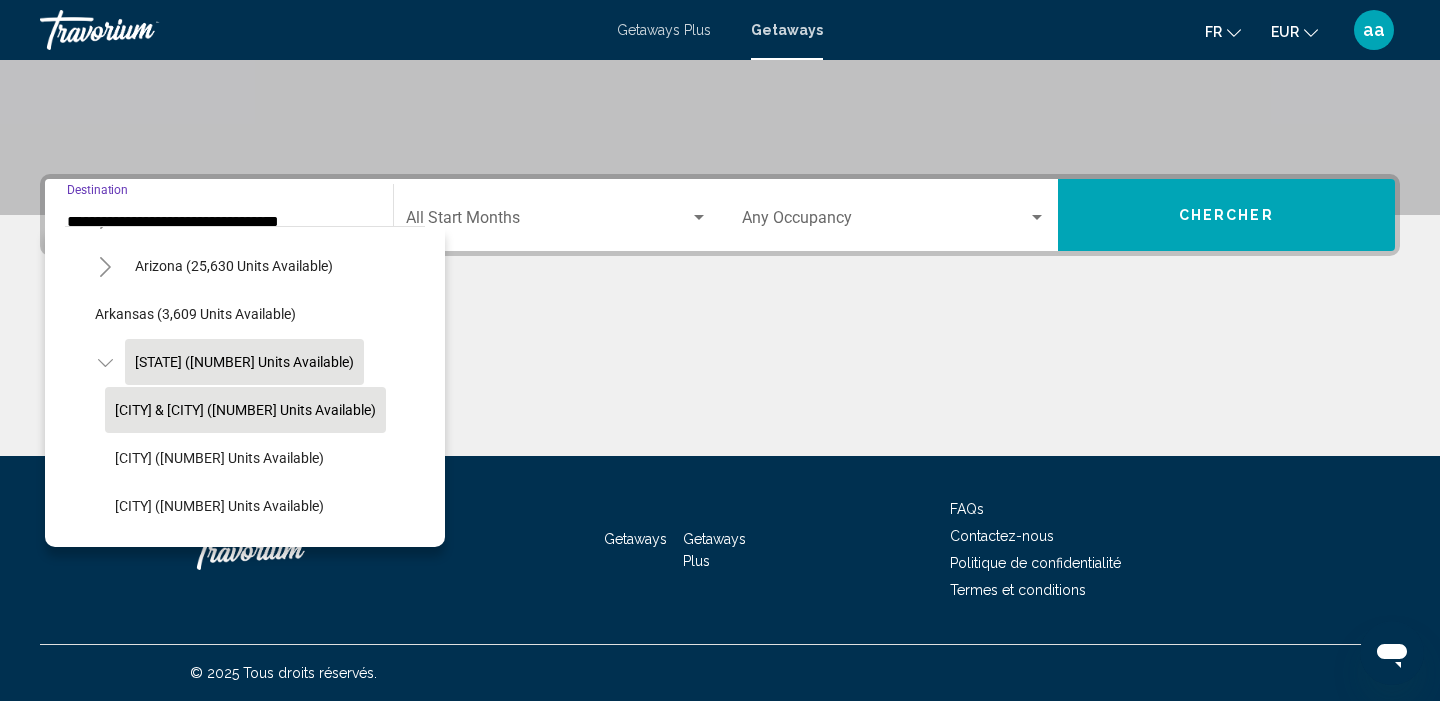 scroll, scrollTop: 143, scrollLeft: 0, axis: vertical 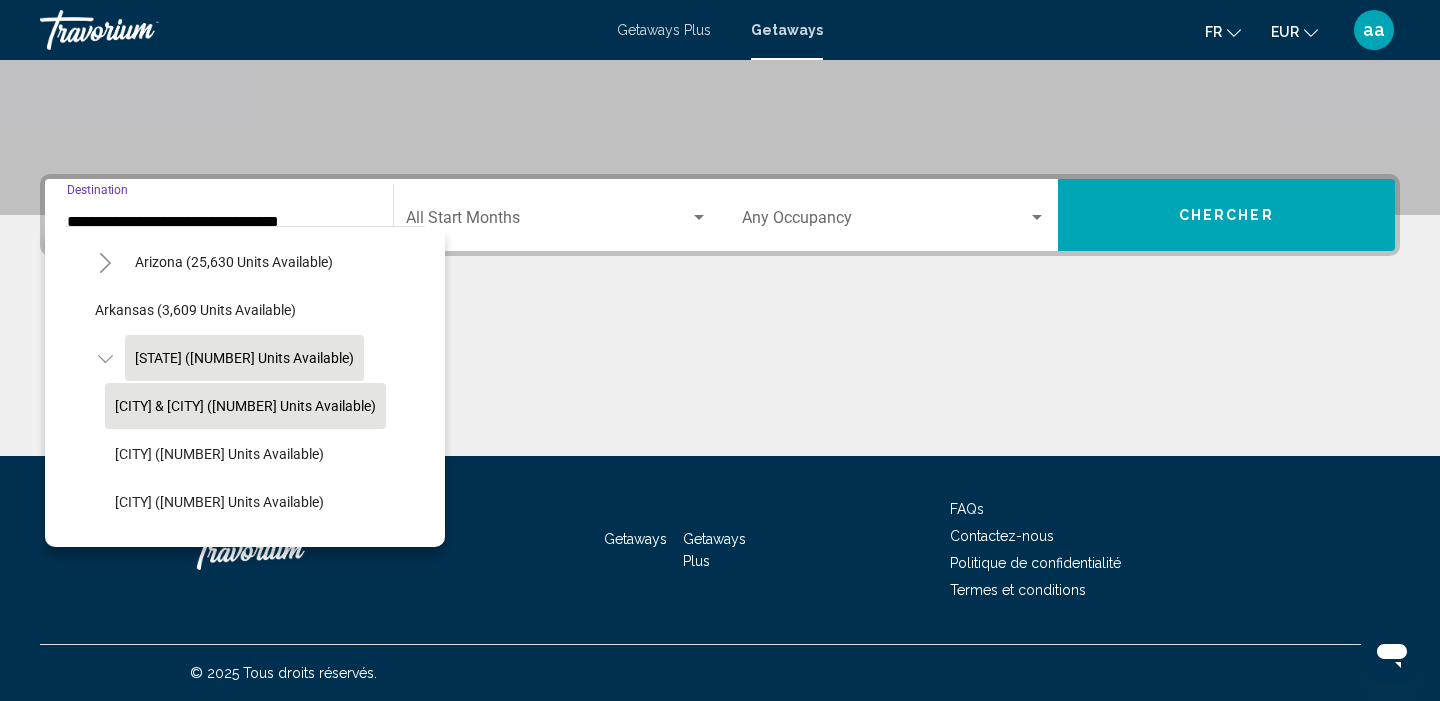 click on "[CITY] & [CITY] ([NUMBER] units available)" 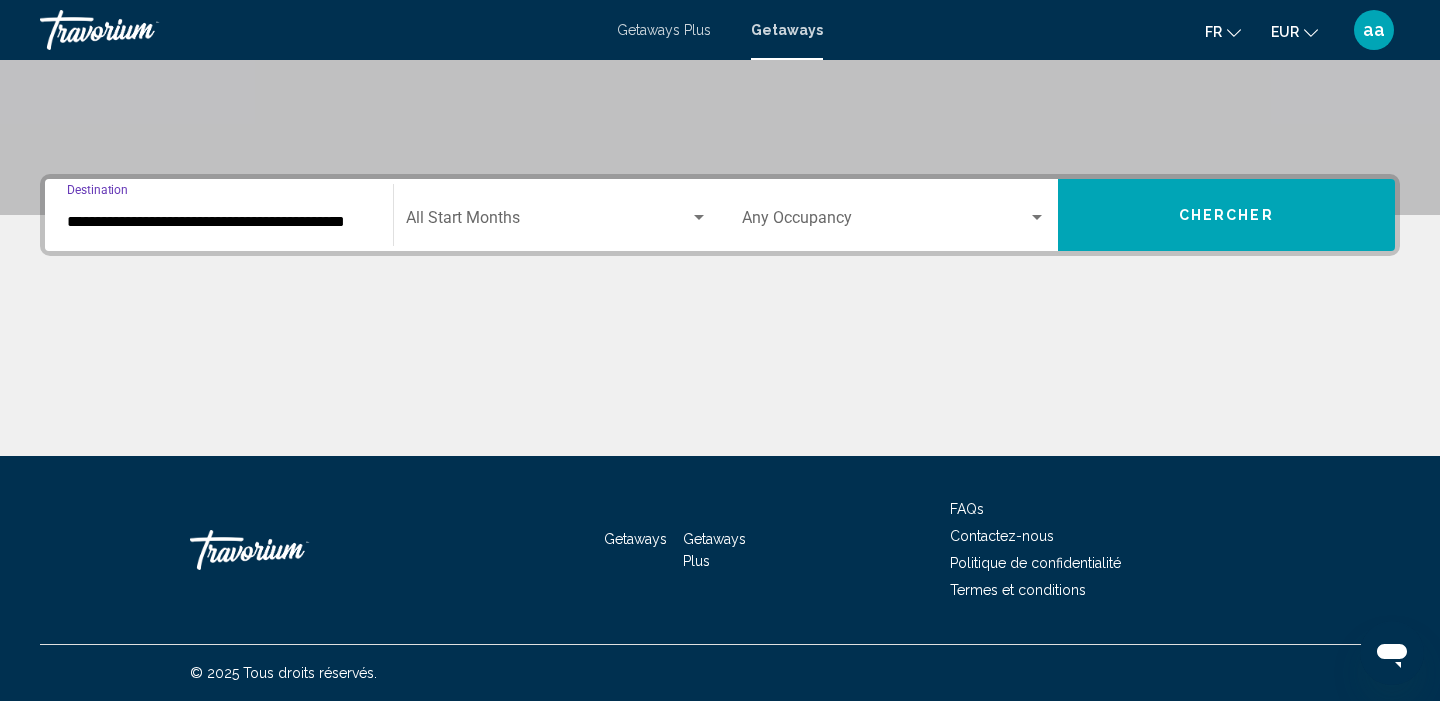 click at bounding box center (548, 222) 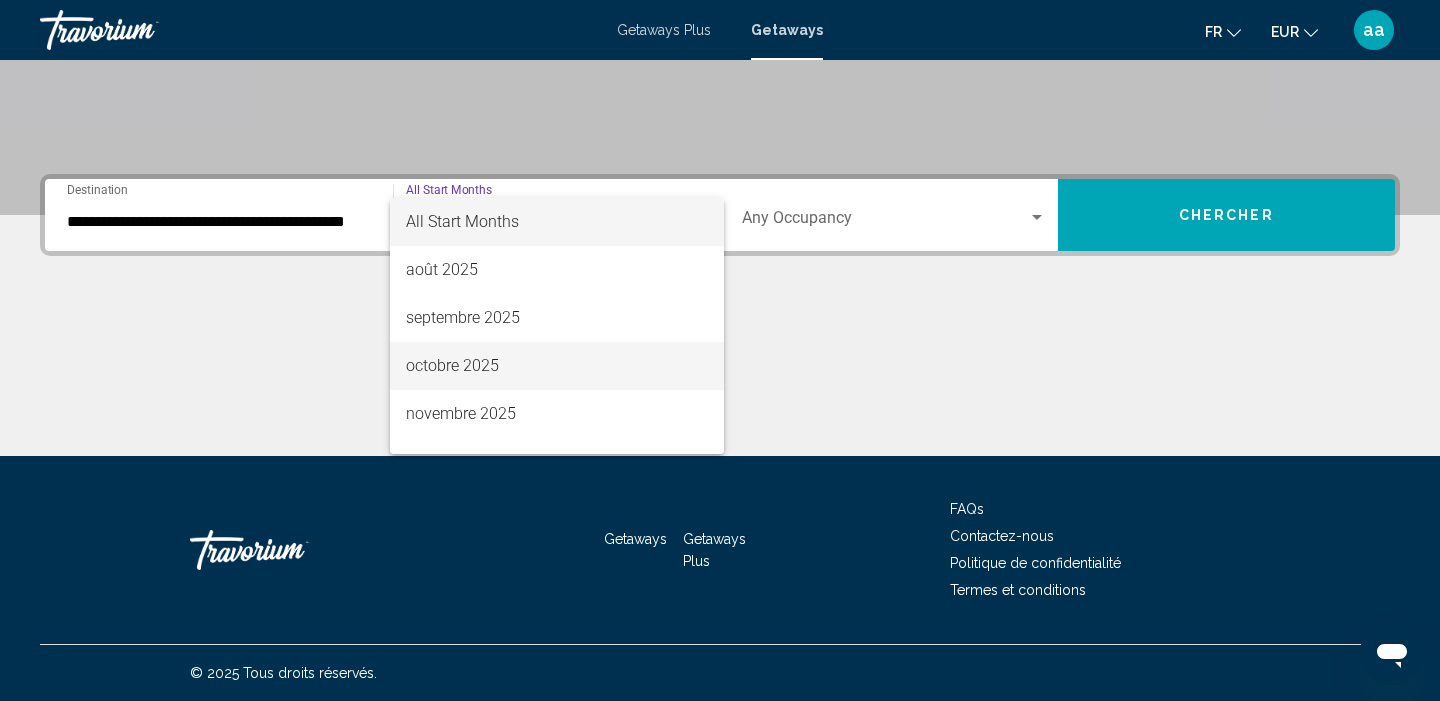 click on "octobre 2025" at bounding box center (557, 366) 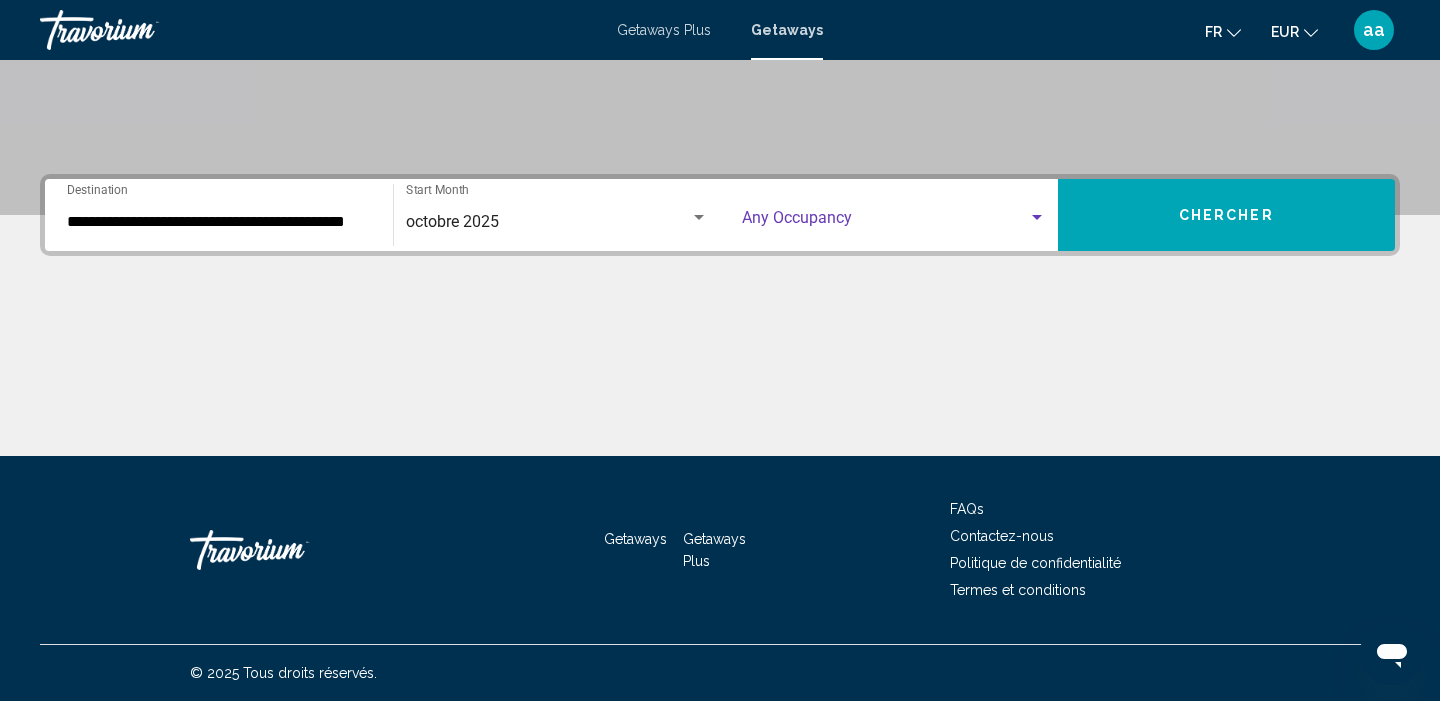 click at bounding box center (885, 222) 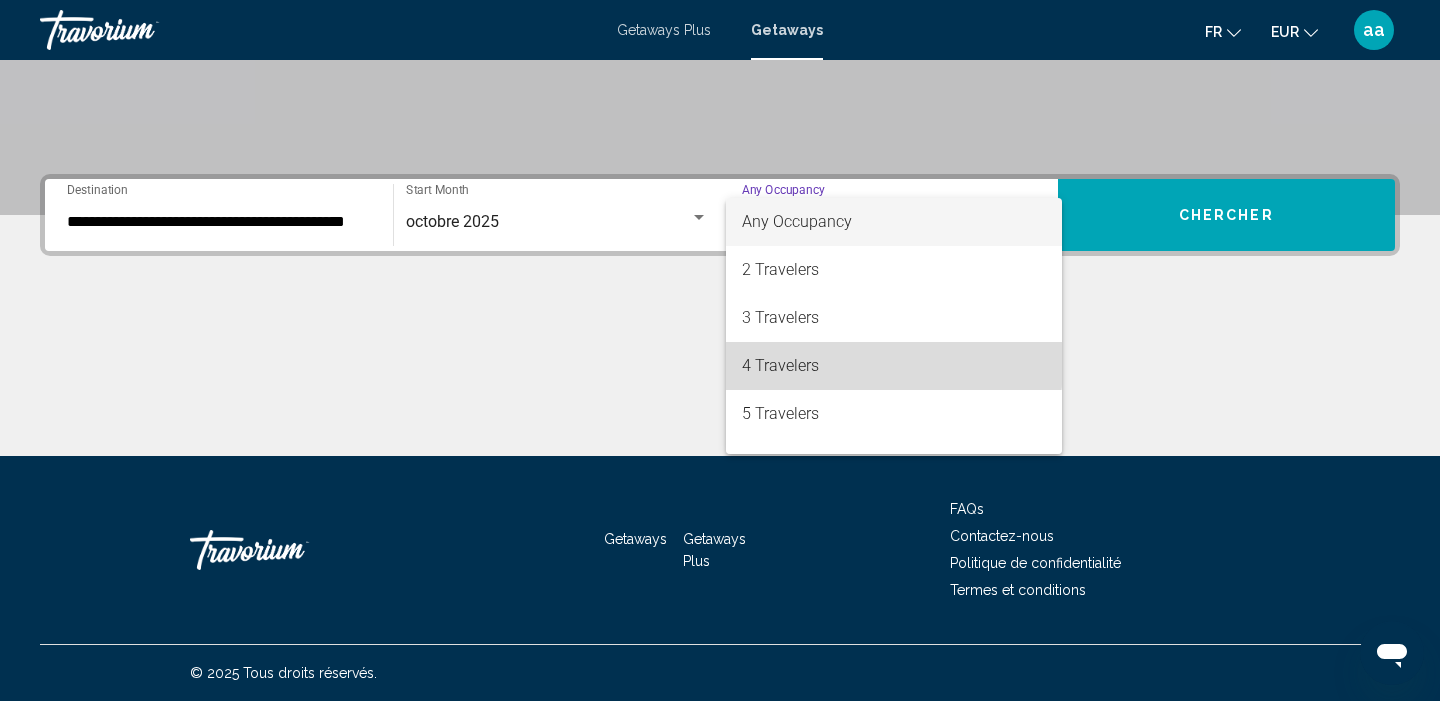 click on "4 Travelers" at bounding box center [894, 366] 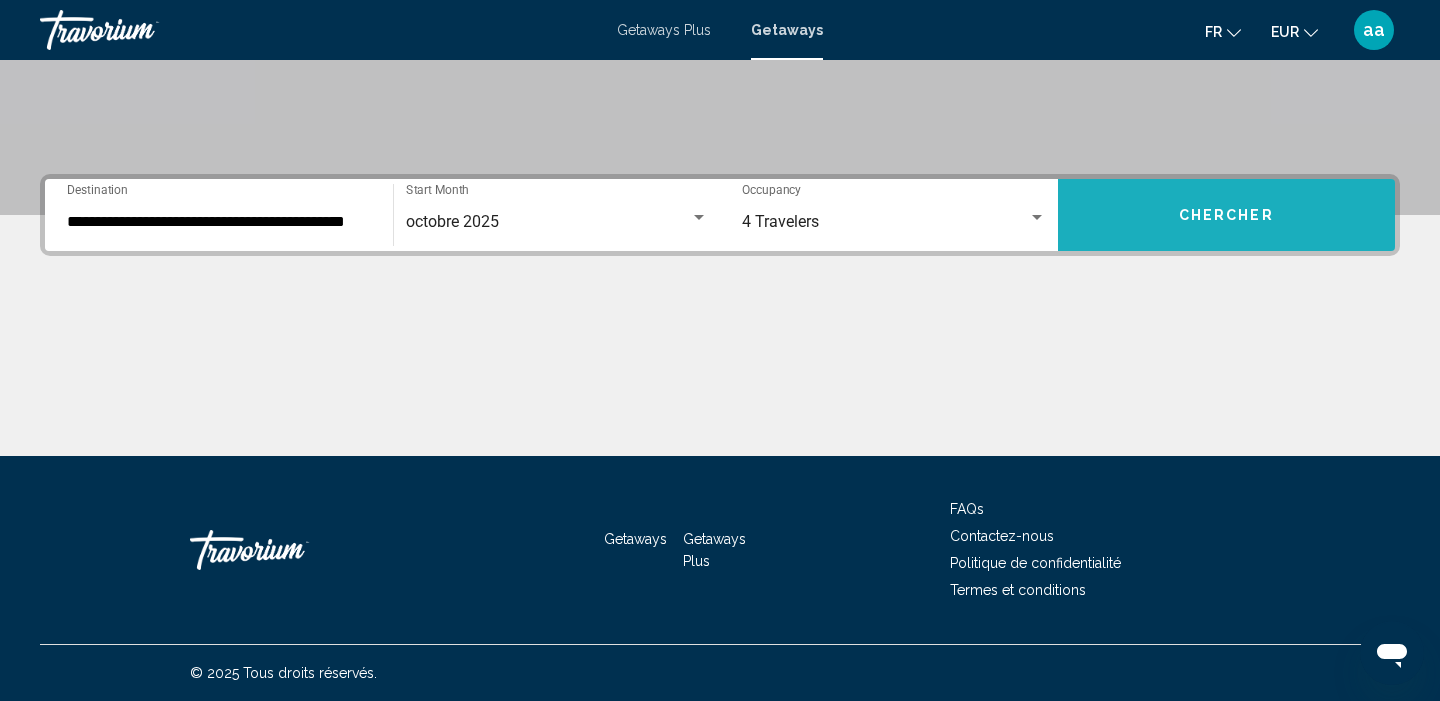 click on "Chercher" at bounding box center [1226, 216] 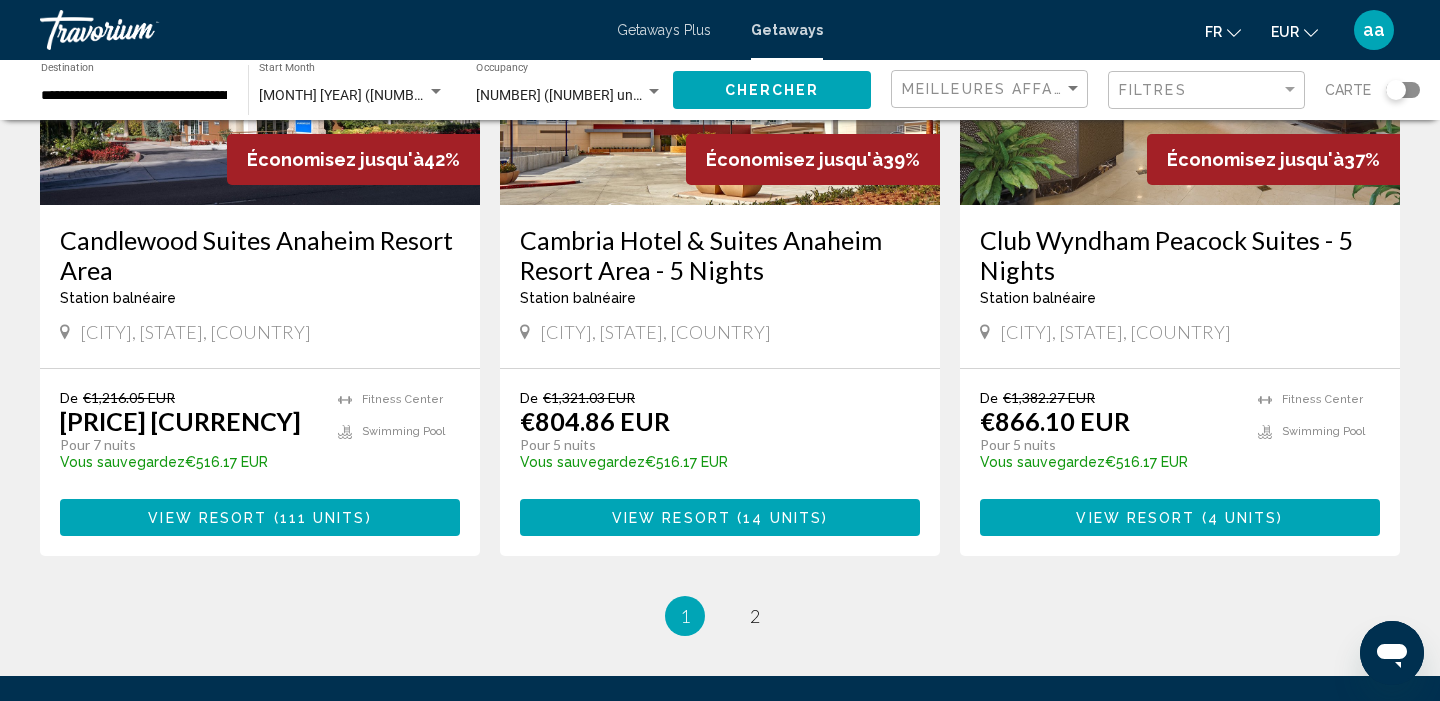 scroll, scrollTop: 2432, scrollLeft: 0, axis: vertical 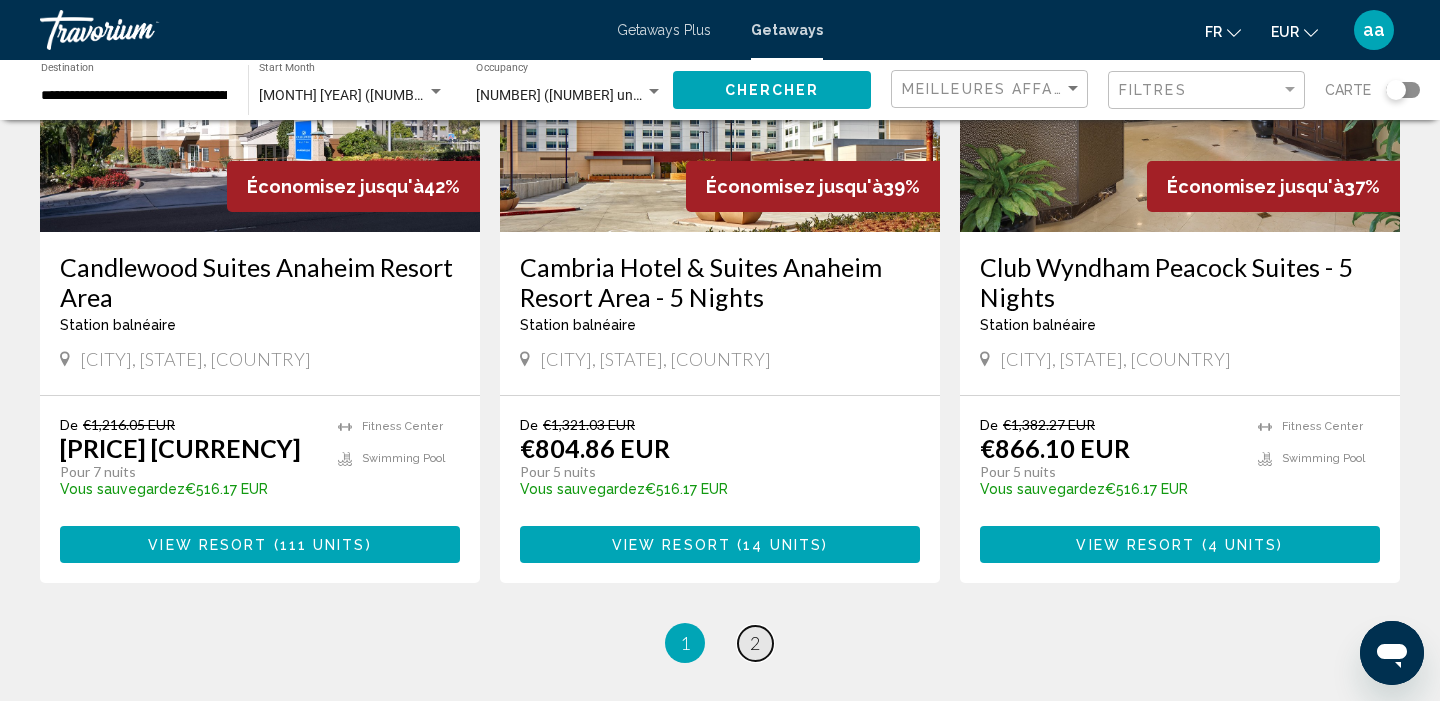 click on "2" at bounding box center [755, 643] 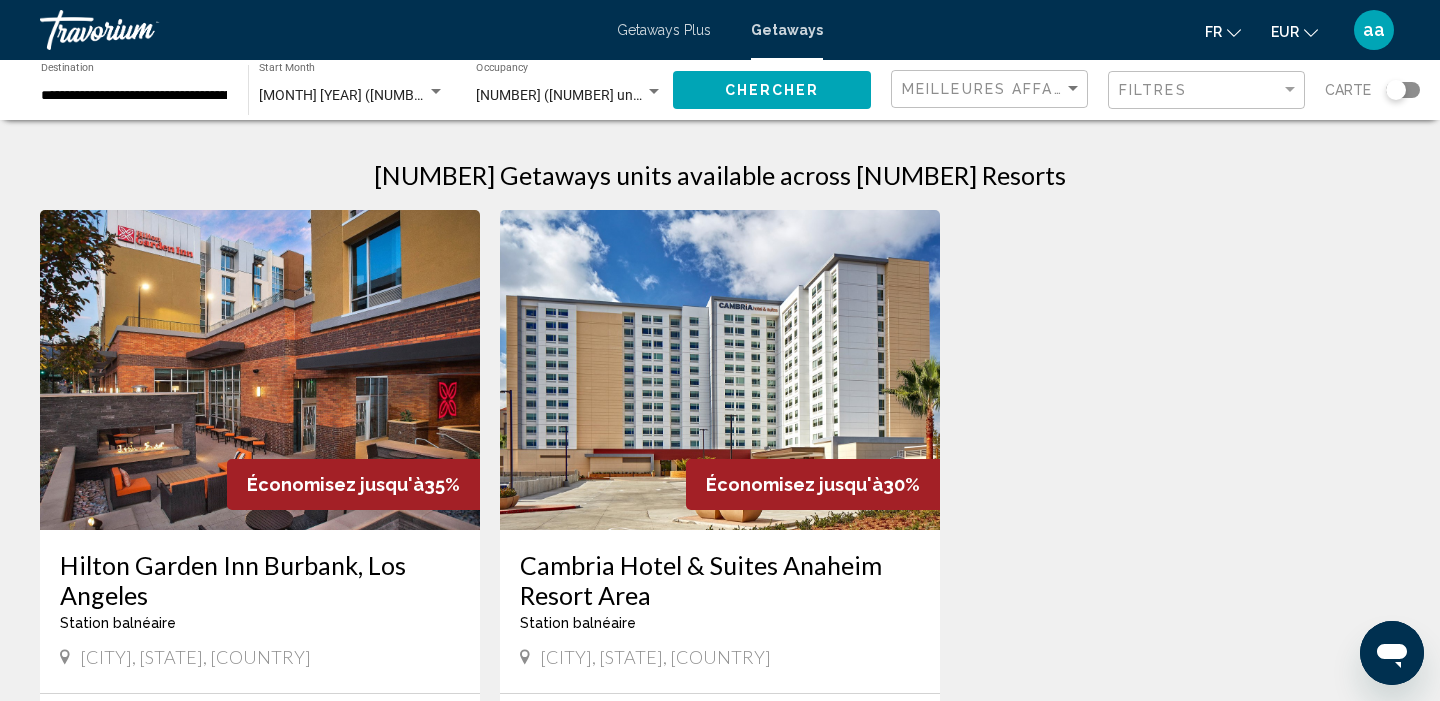 scroll, scrollTop: 0, scrollLeft: 0, axis: both 